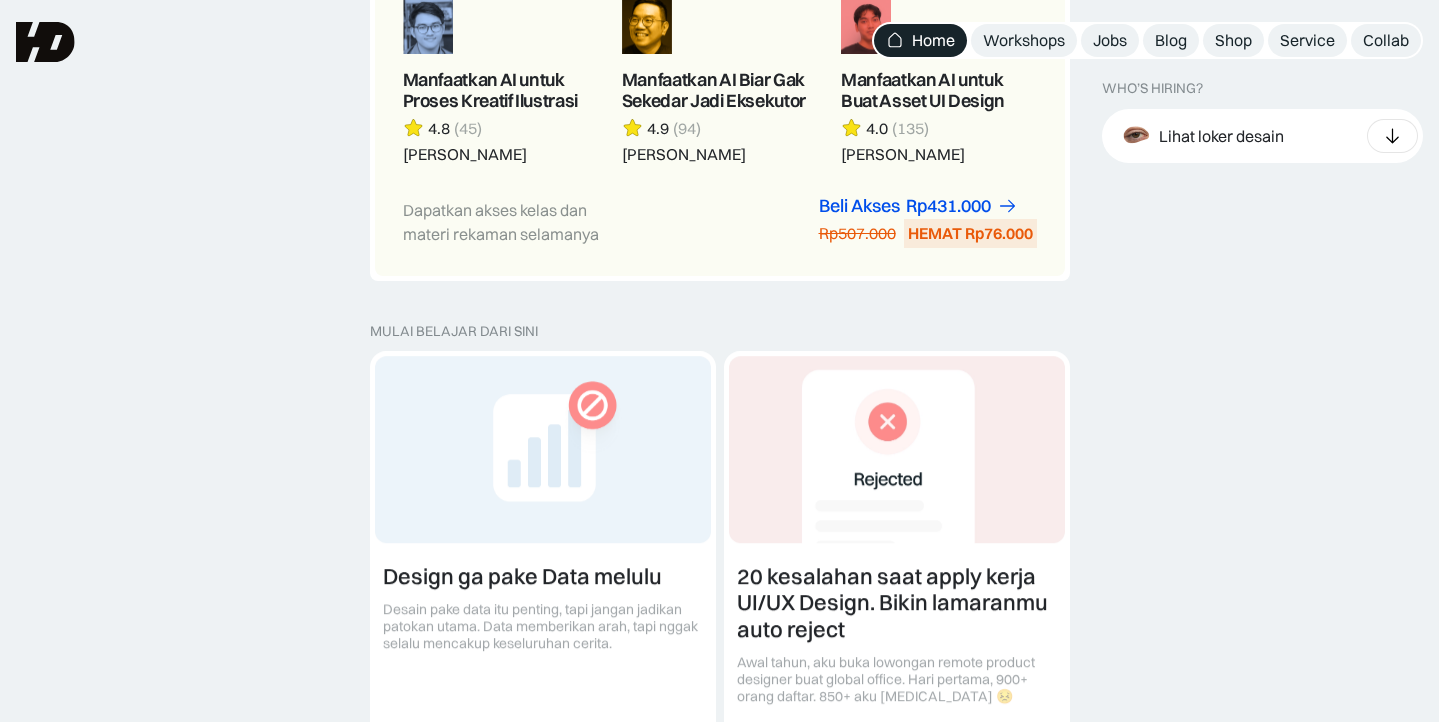 scroll, scrollTop: 2483, scrollLeft: 0, axis: vertical 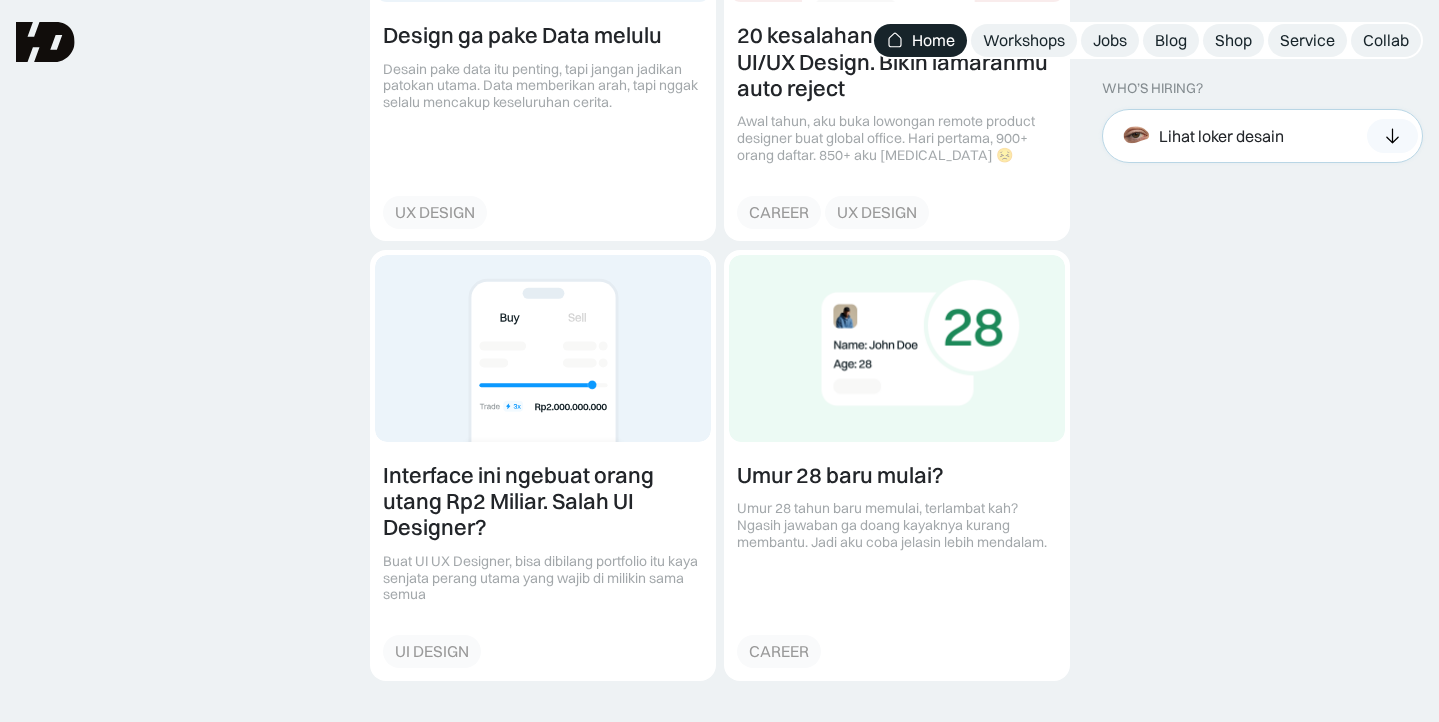 click on "Lihat loker desain" at bounding box center (1221, 135) 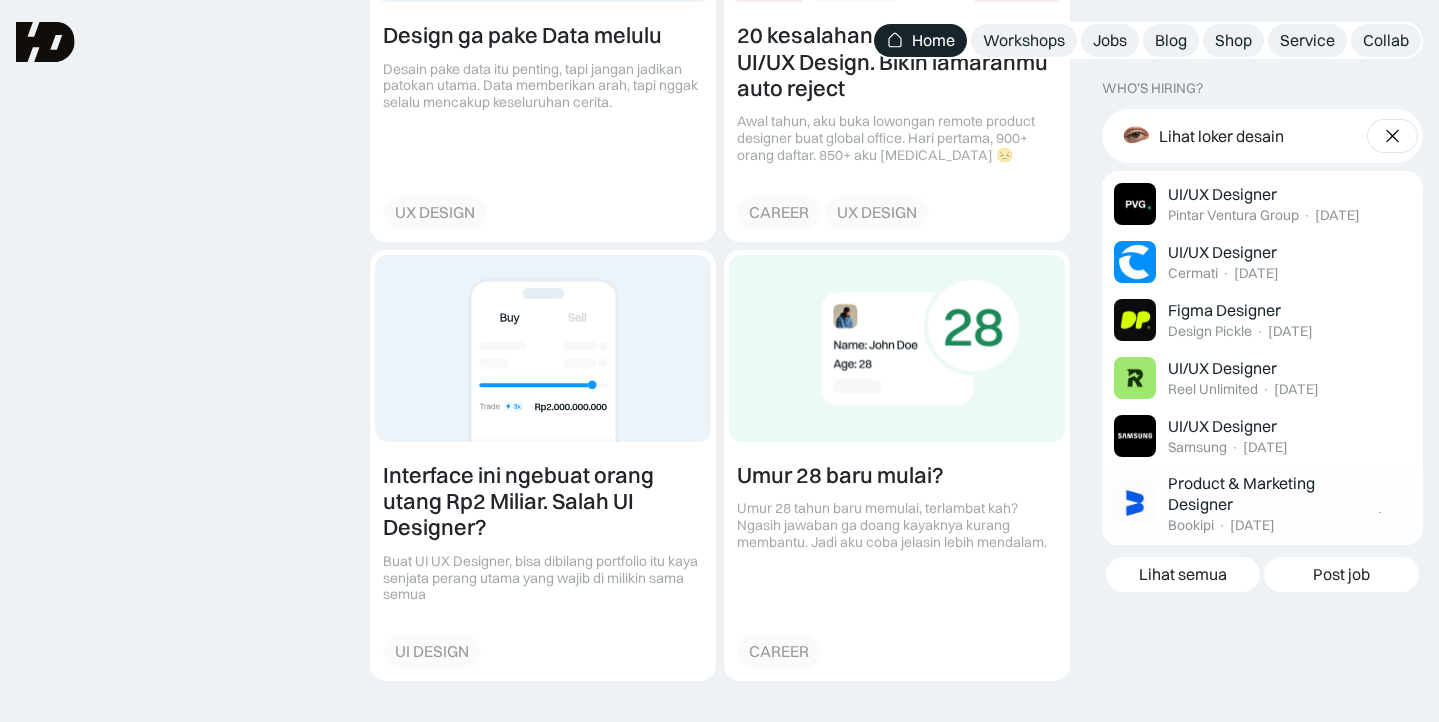 click on "Lihat semua" at bounding box center [1183, 574] 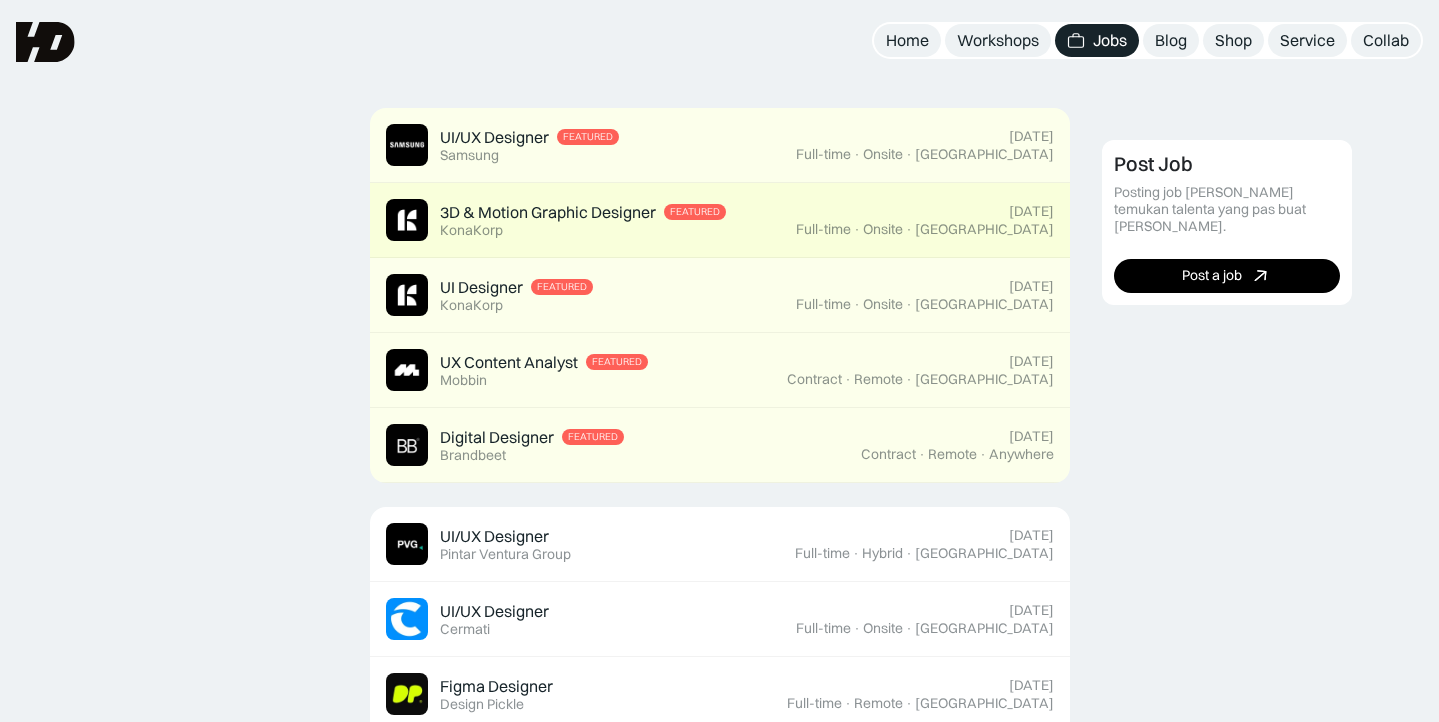 scroll, scrollTop: 470, scrollLeft: 0, axis: vertical 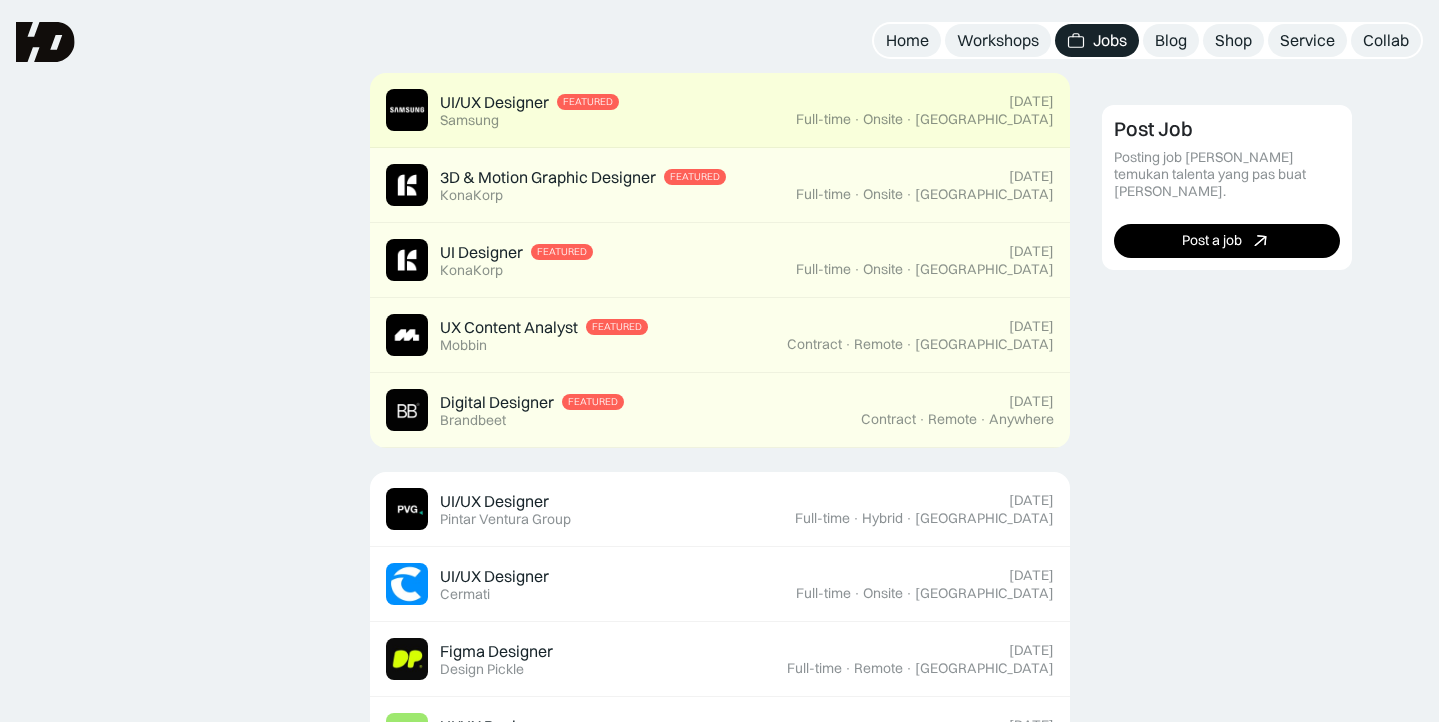 click on "UI/UX Designer Featured Samsung" at bounding box center [591, 110] 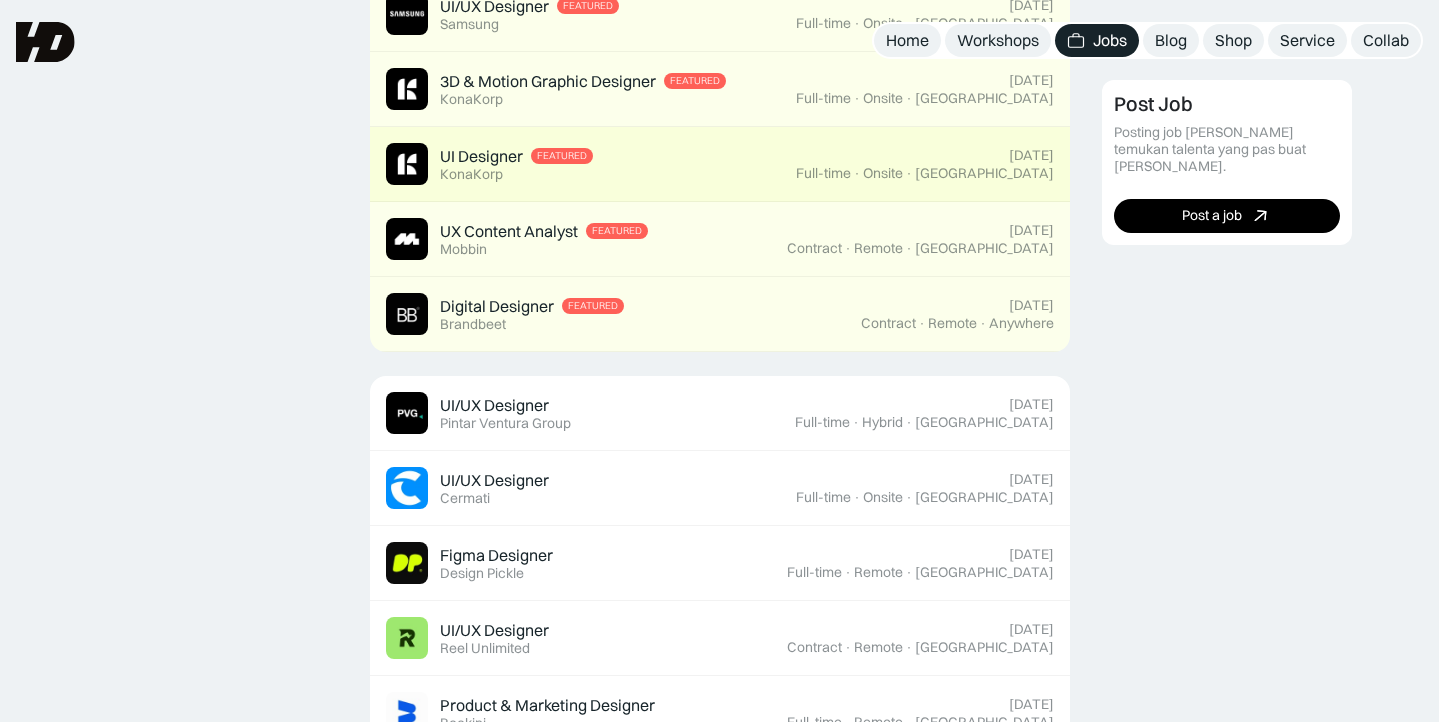 scroll, scrollTop: 561, scrollLeft: 0, axis: vertical 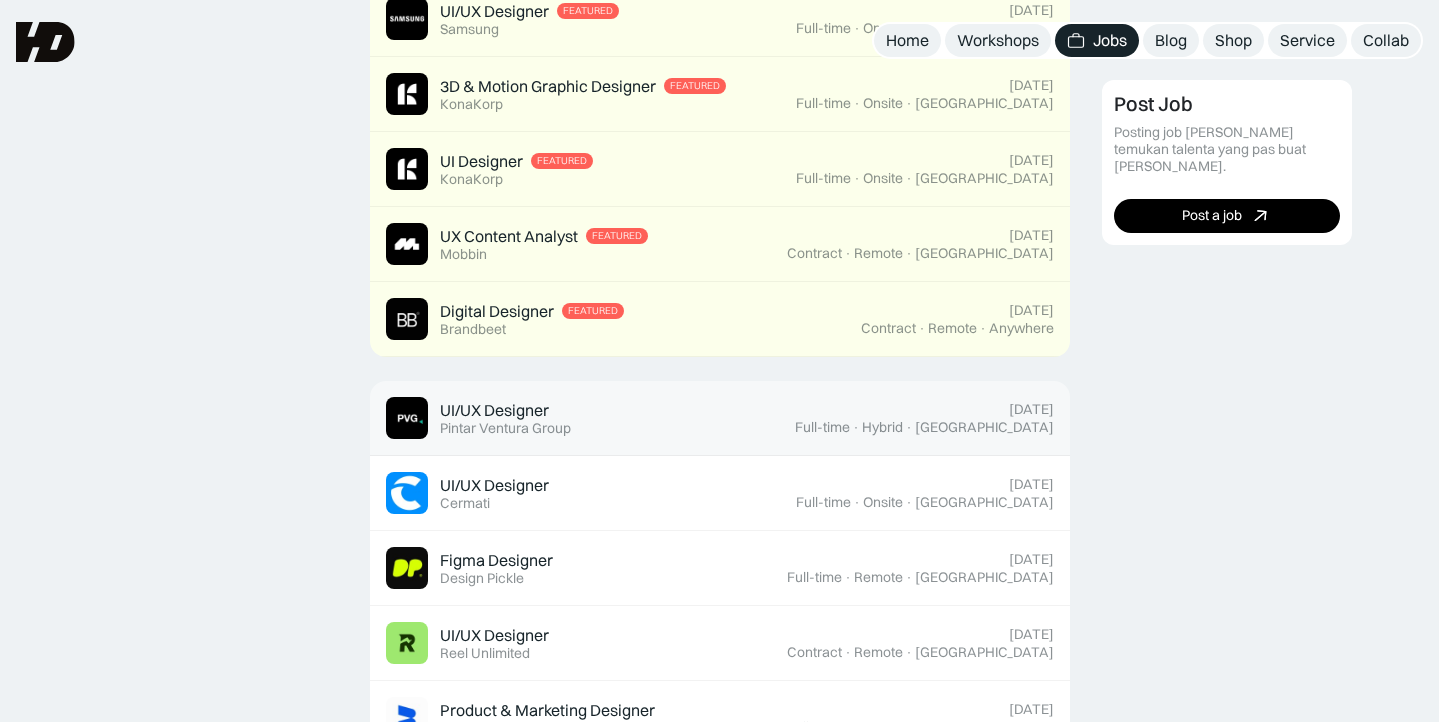 click on "Pintar Ventura Group" at bounding box center [505, 428] 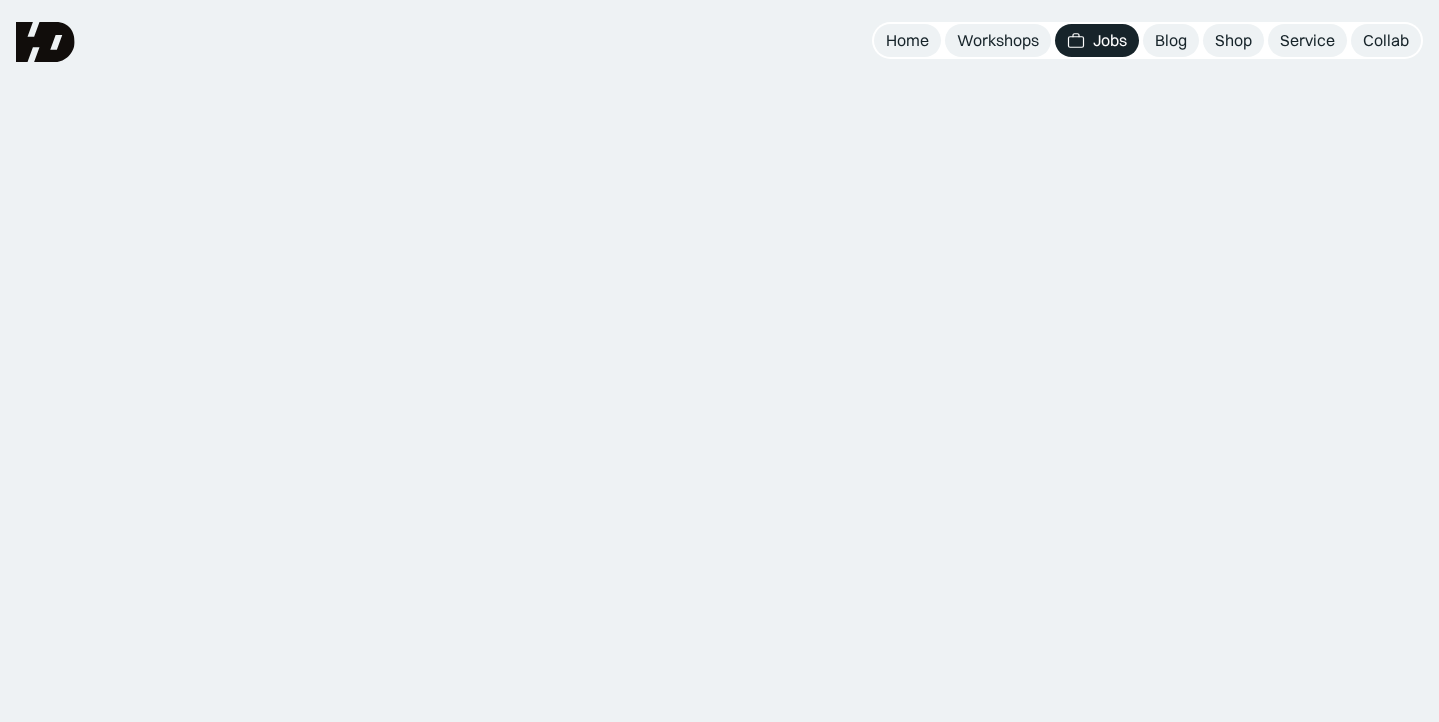 scroll, scrollTop: 0, scrollLeft: 0, axis: both 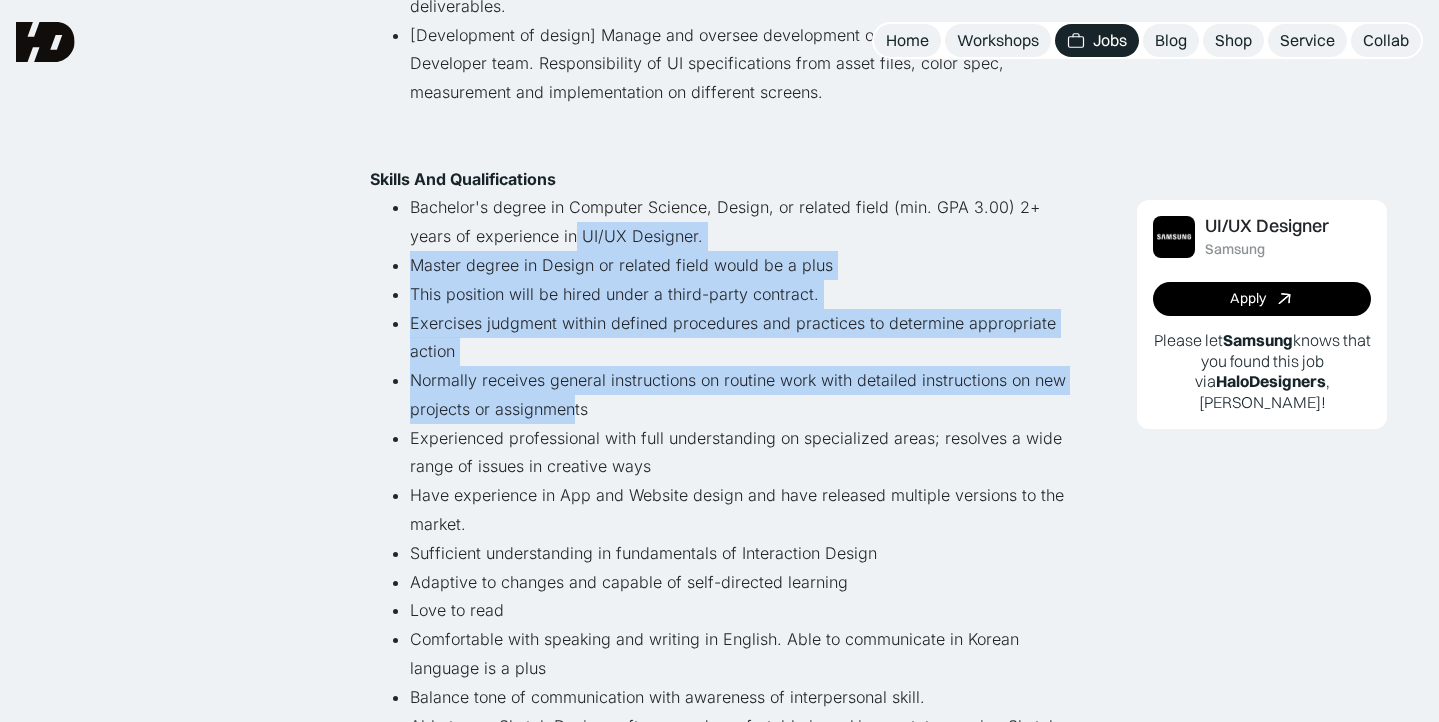 drag, startPoint x: 575, startPoint y: 226, endPoint x: 575, endPoint y: 402, distance: 176 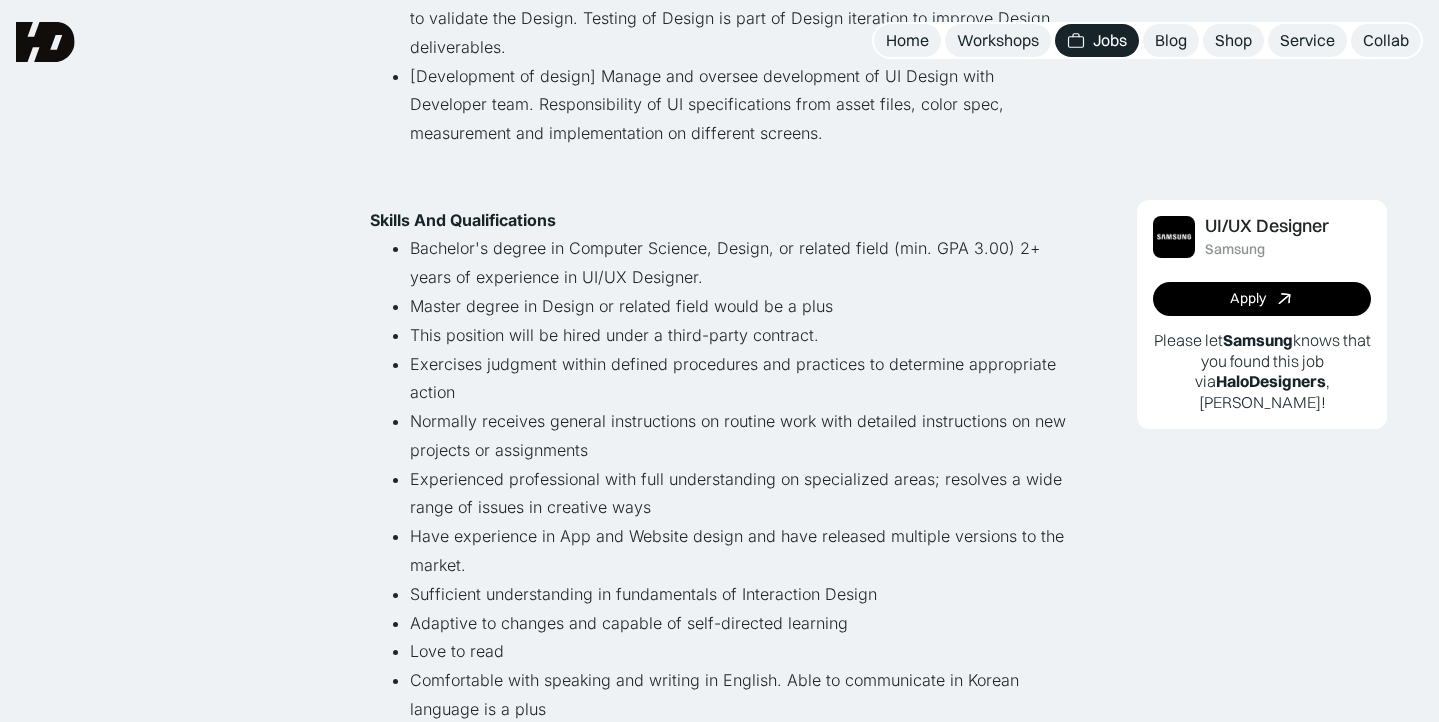 scroll, scrollTop: 706, scrollLeft: 0, axis: vertical 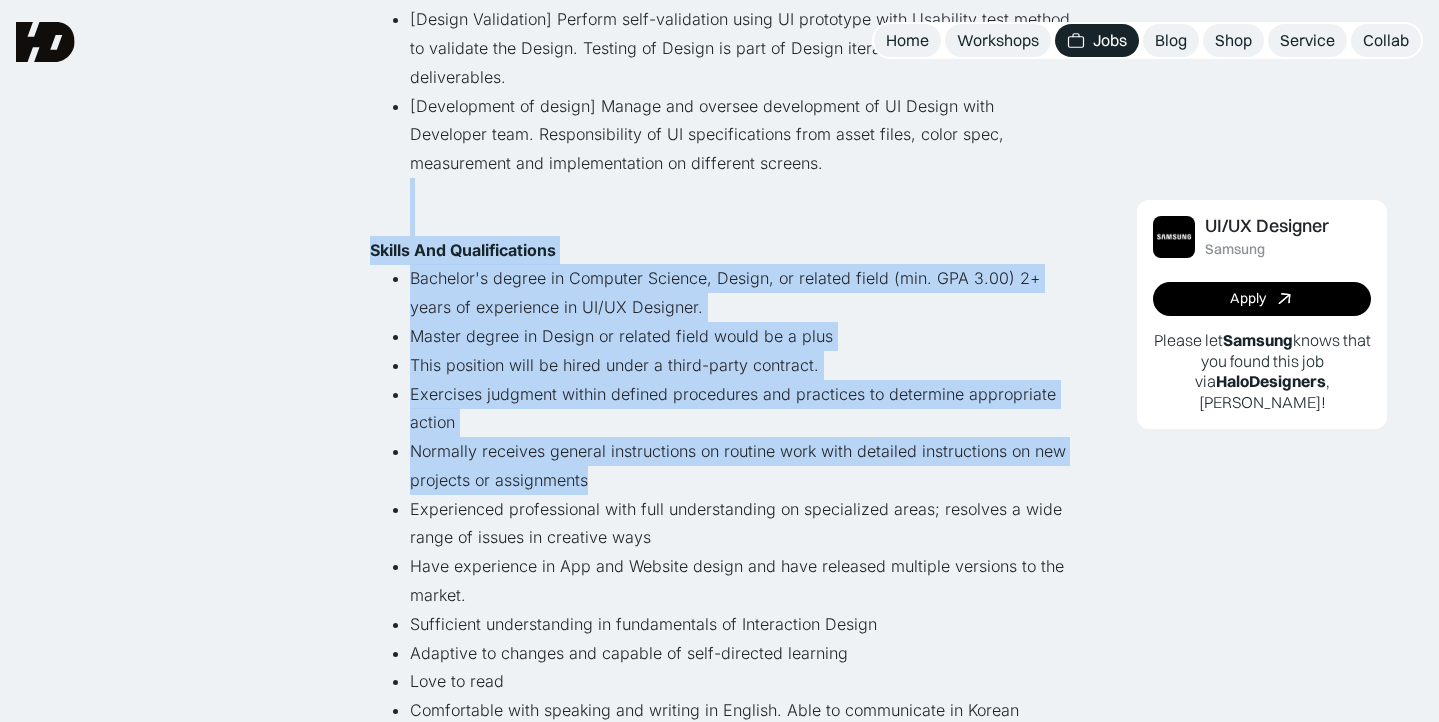 drag, startPoint x: 605, startPoint y: 476, endPoint x: 589, endPoint y: 232, distance: 244.52403 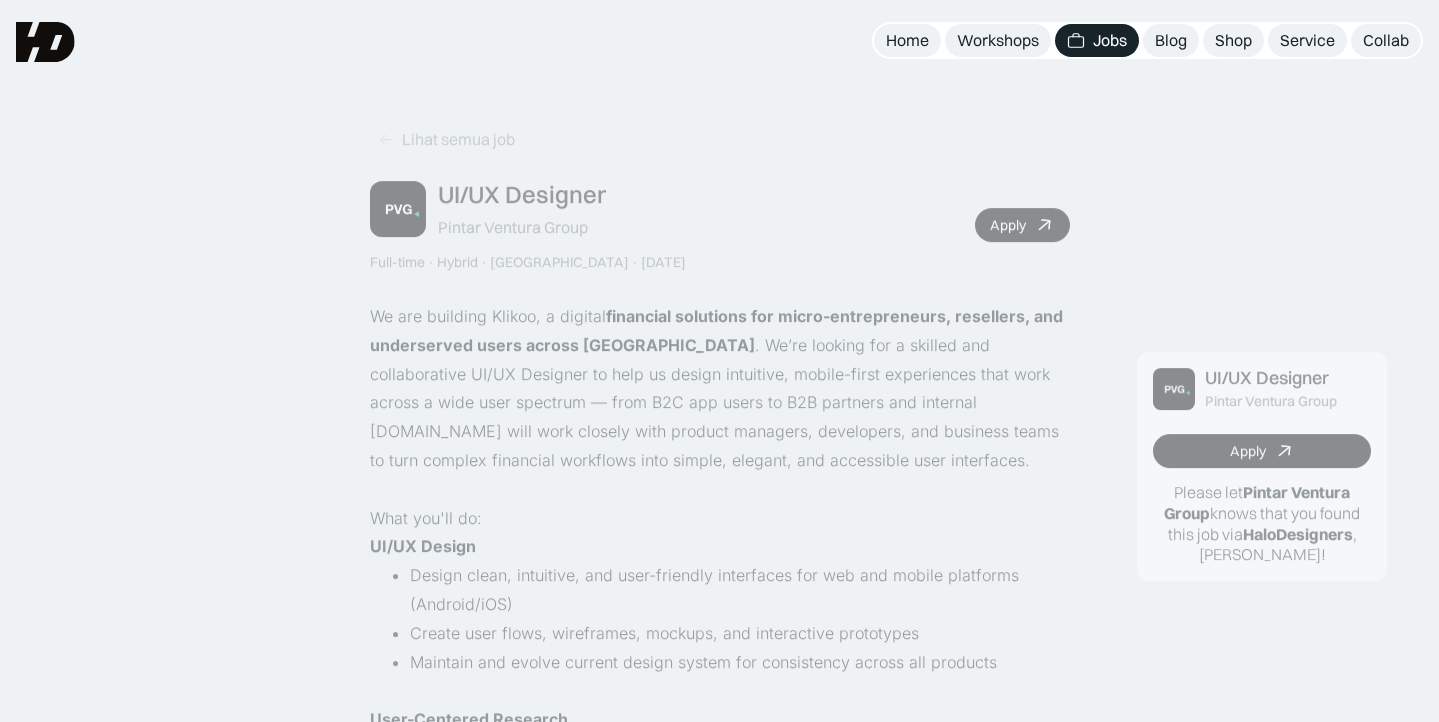 scroll, scrollTop: 0, scrollLeft: 0, axis: both 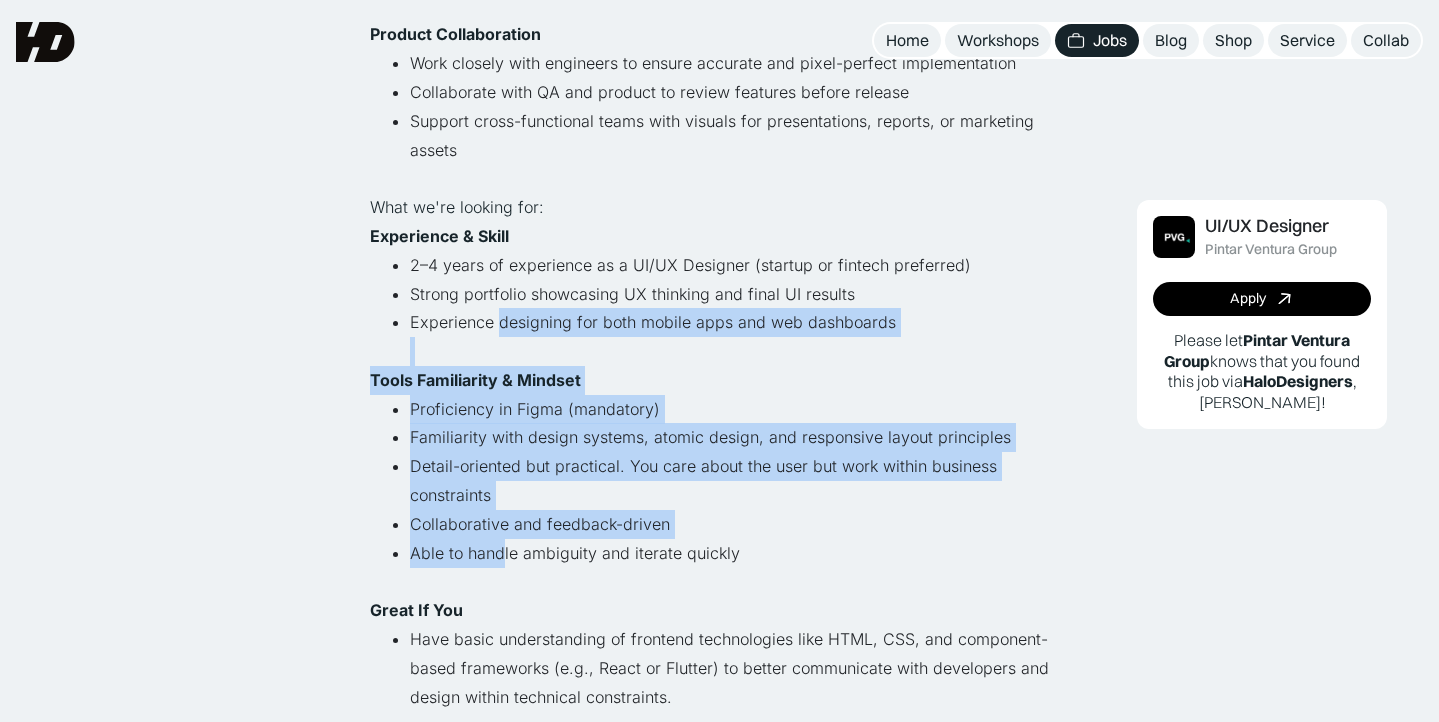 drag, startPoint x: 499, startPoint y: 328, endPoint x: 499, endPoint y: 567, distance: 239 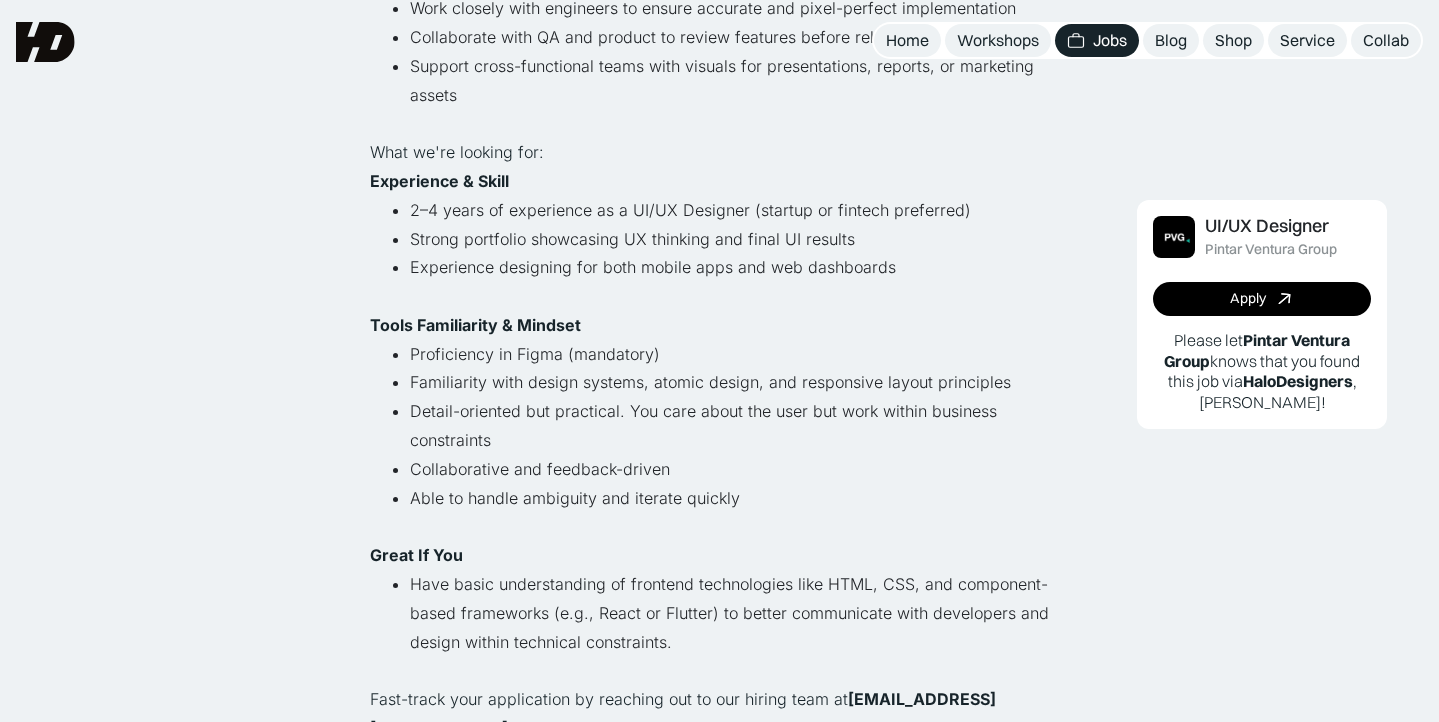 scroll, scrollTop: 866, scrollLeft: 0, axis: vertical 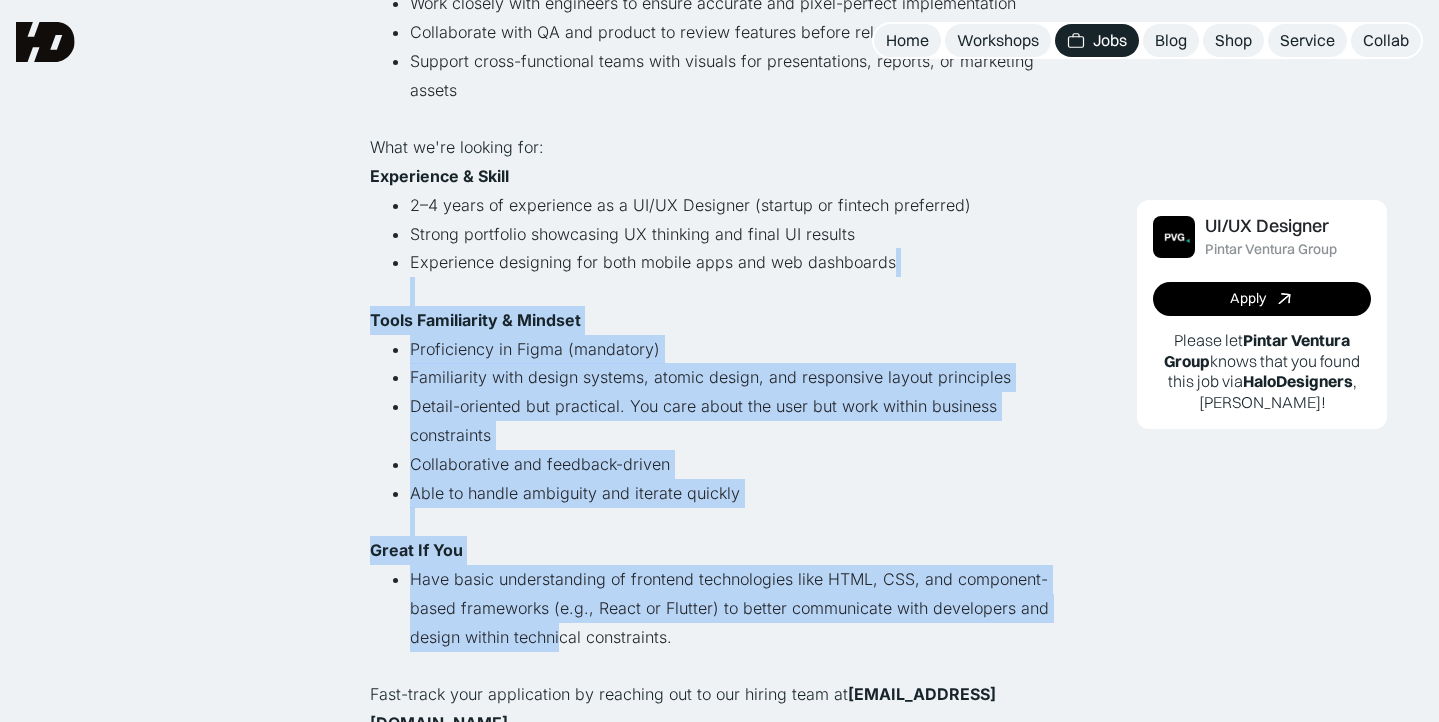 drag, startPoint x: 561, startPoint y: 636, endPoint x: 536, endPoint y: 292, distance: 344.90723 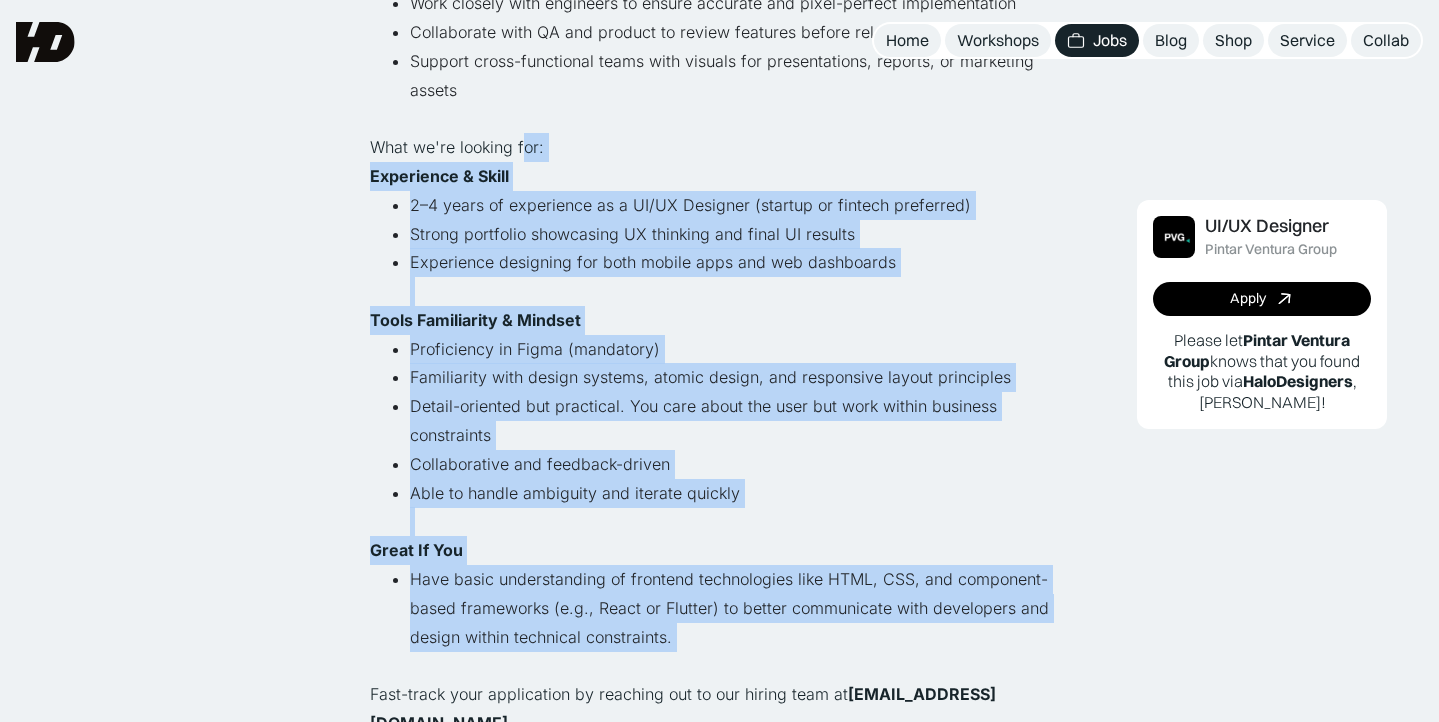 drag, startPoint x: 524, startPoint y: 137, endPoint x: 674, endPoint y: 660, distance: 544.08545 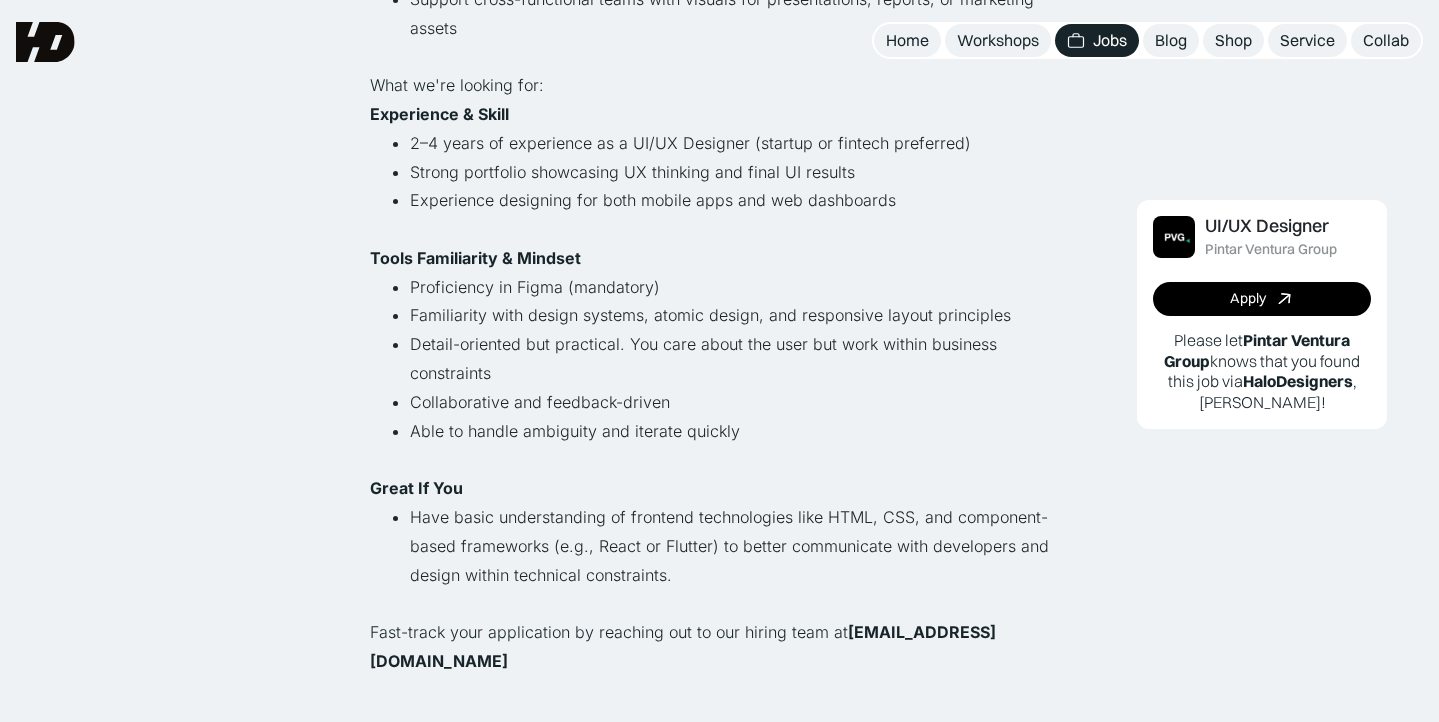scroll, scrollTop: 980, scrollLeft: 0, axis: vertical 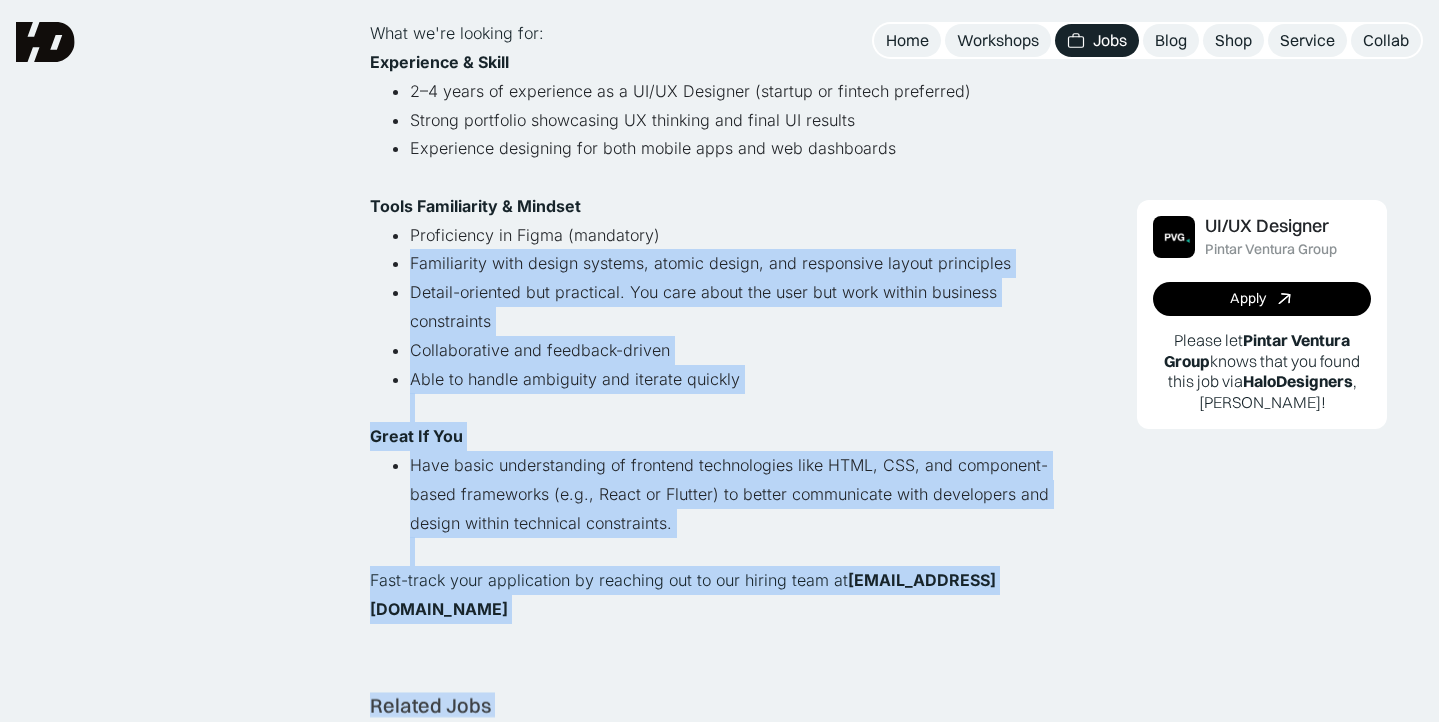 drag, startPoint x: 732, startPoint y: 669, endPoint x: 667, endPoint y: 225, distance: 448.73267 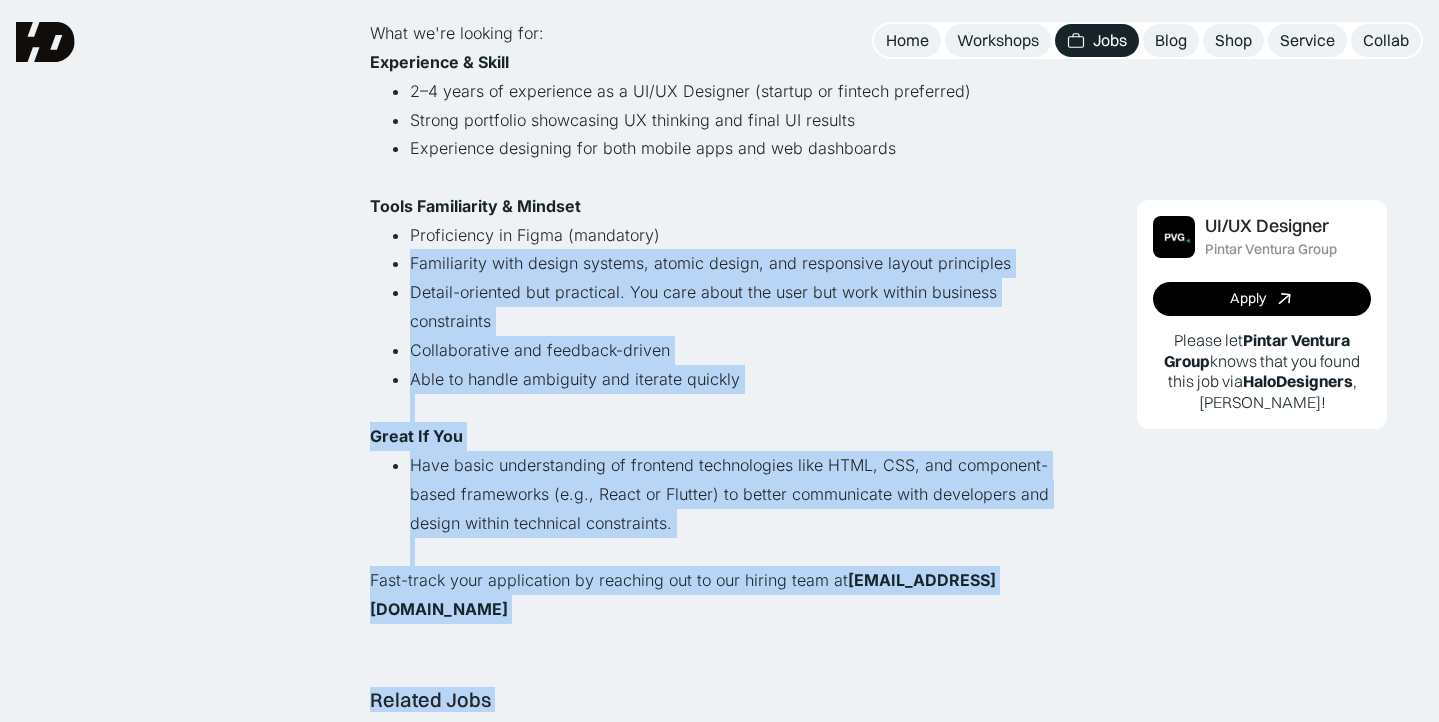 click on "Proficiency in Figma (mandatory)" at bounding box center (740, 235) 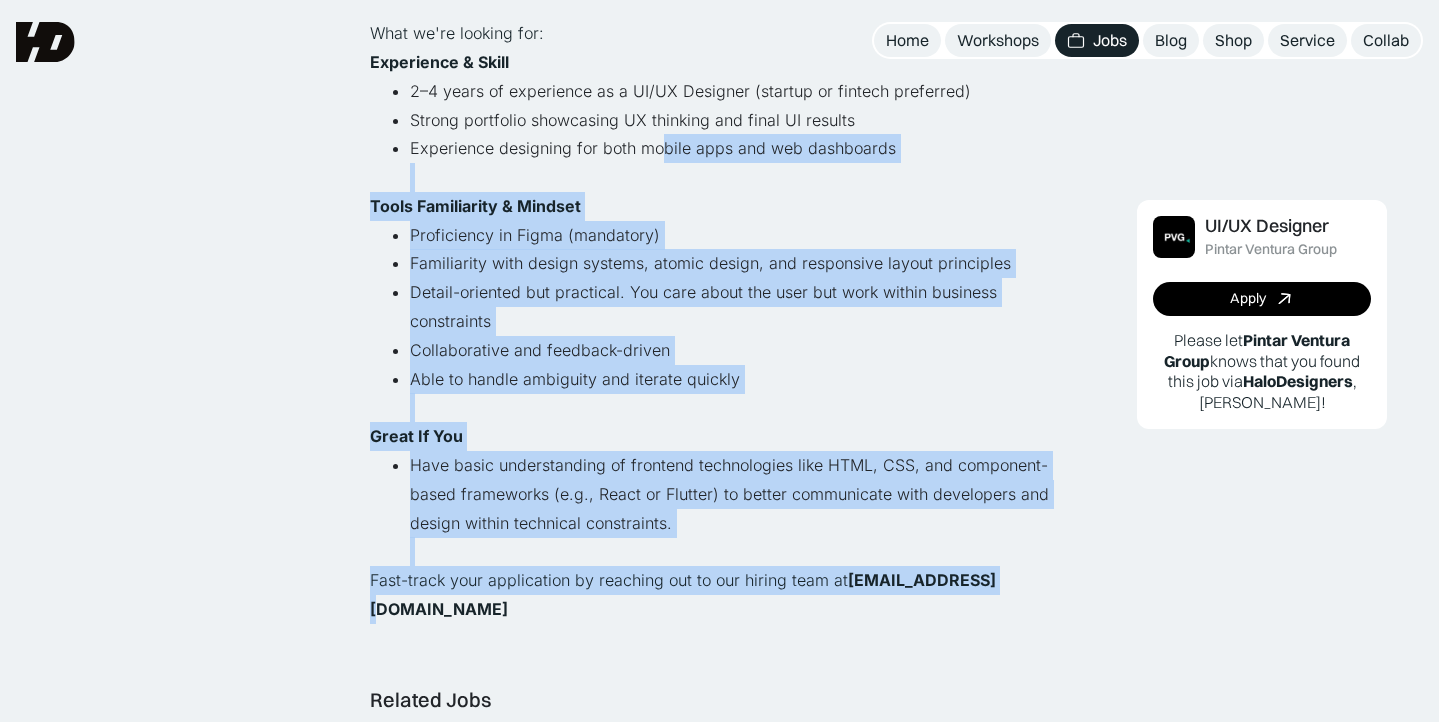 drag, startPoint x: 664, startPoint y: 145, endPoint x: 804, endPoint y: 612, distance: 487.5336 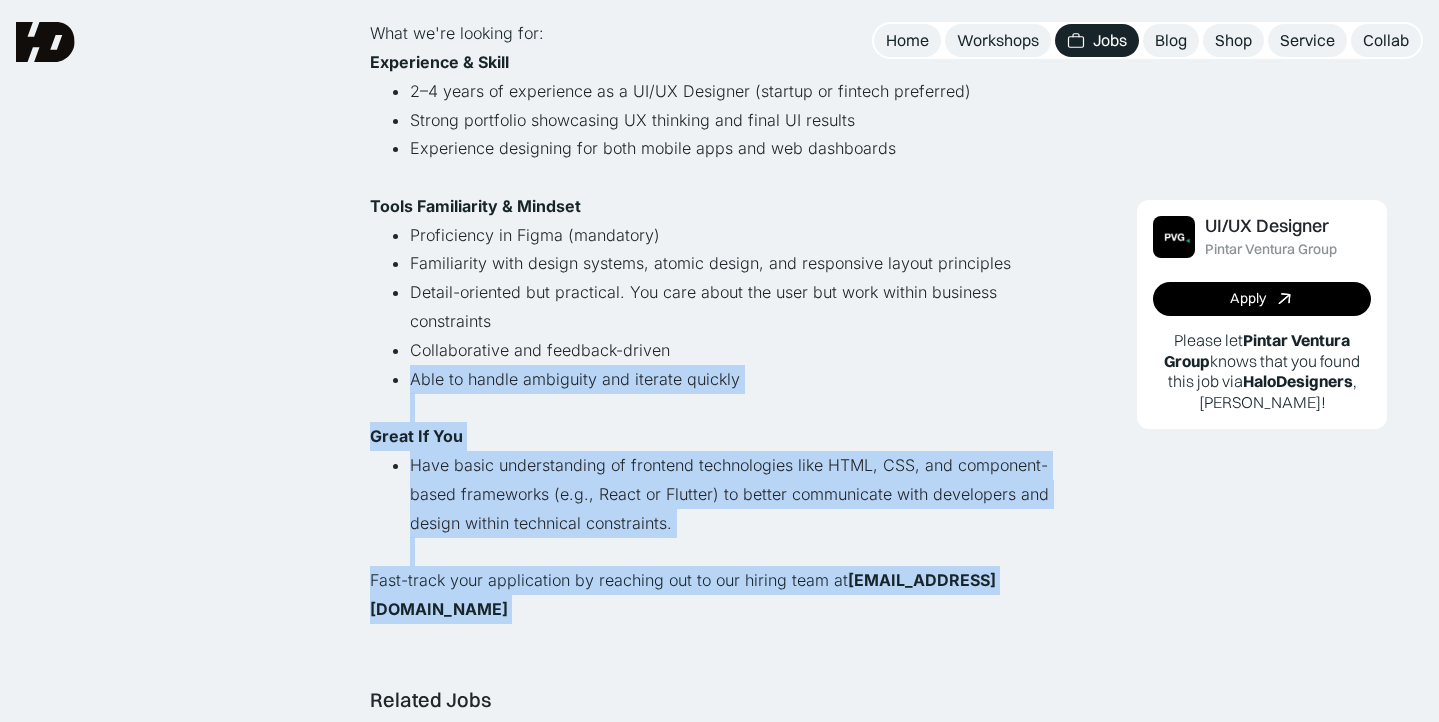 drag, startPoint x: 804, startPoint y: 612, endPoint x: 796, endPoint y: 386, distance: 226.14156 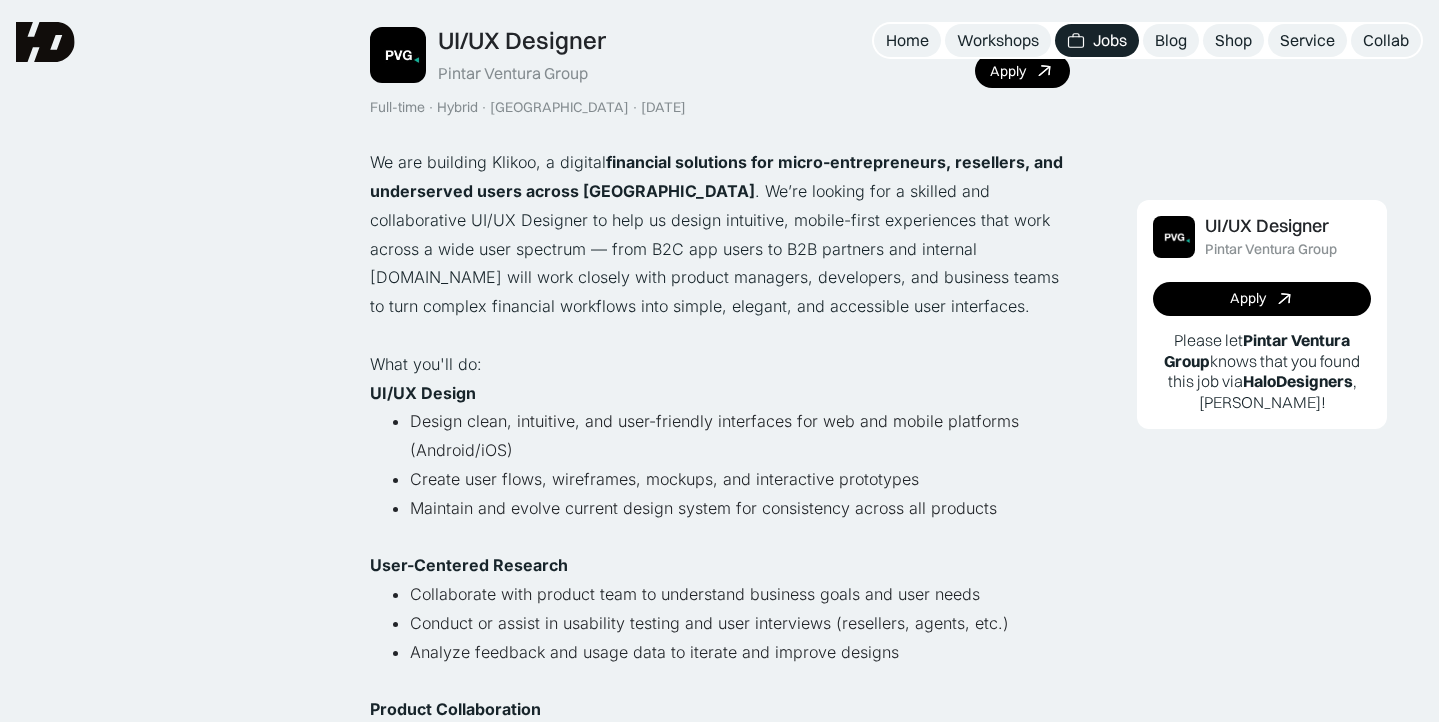 scroll, scrollTop: 0, scrollLeft: 0, axis: both 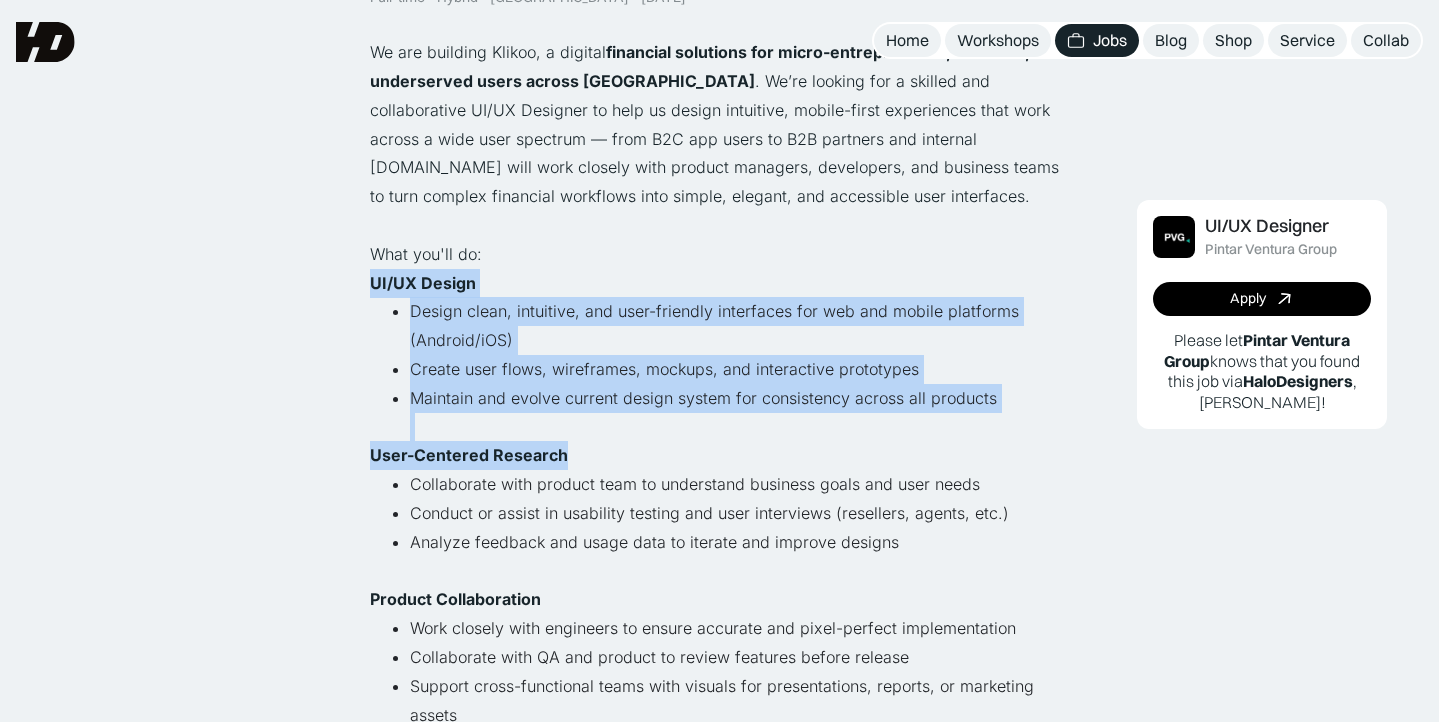 drag, startPoint x: 762, startPoint y: 365, endPoint x: 762, endPoint y: 475, distance: 110 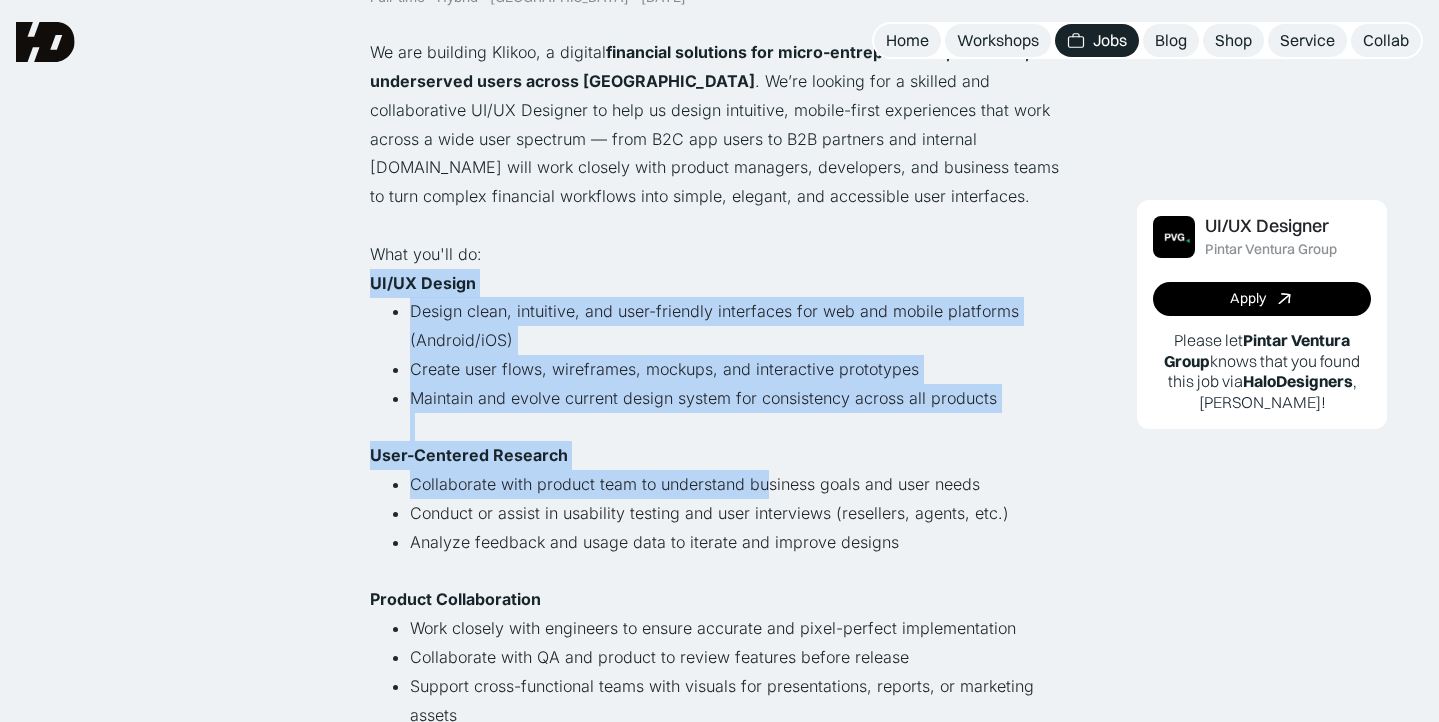 click on "Collaborate with product team to understand business goals and user needs" at bounding box center (740, 484) 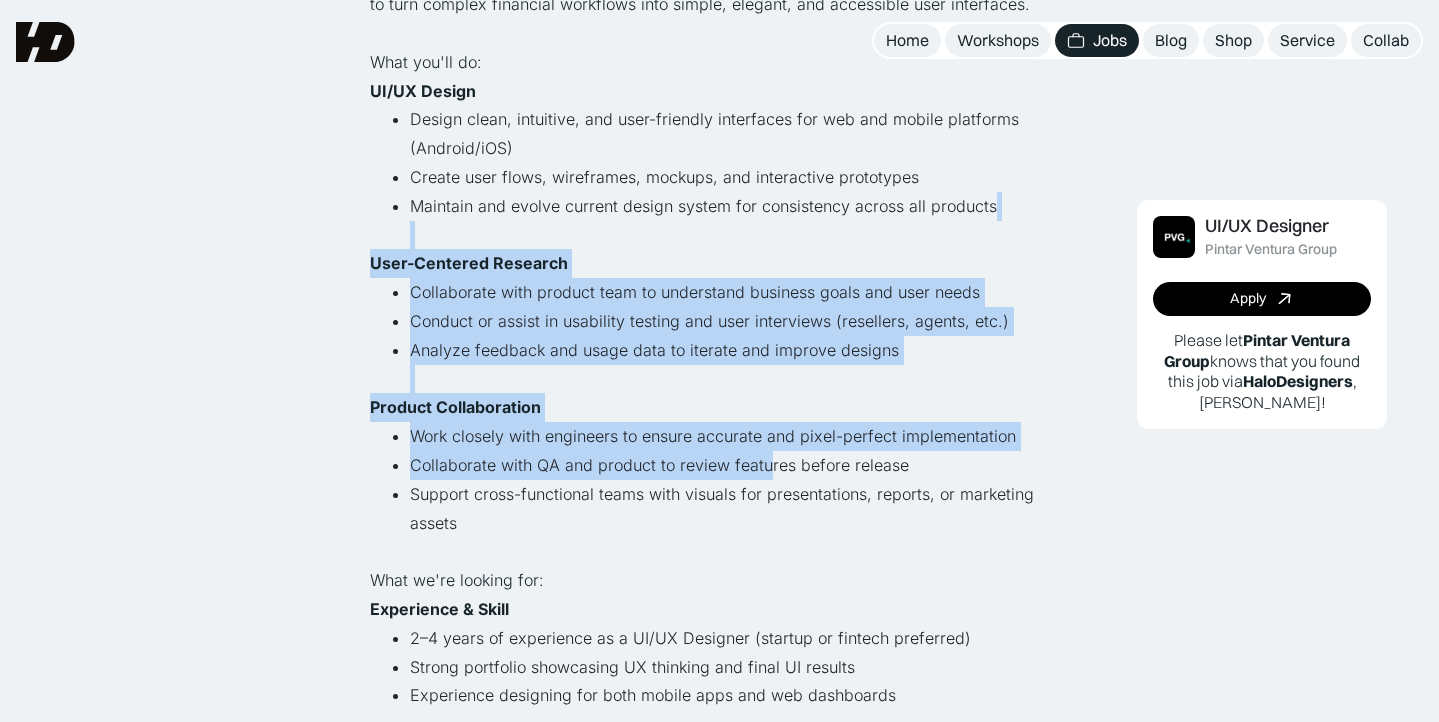 drag, startPoint x: 762, startPoint y: 475, endPoint x: 762, endPoint y: 233, distance: 242 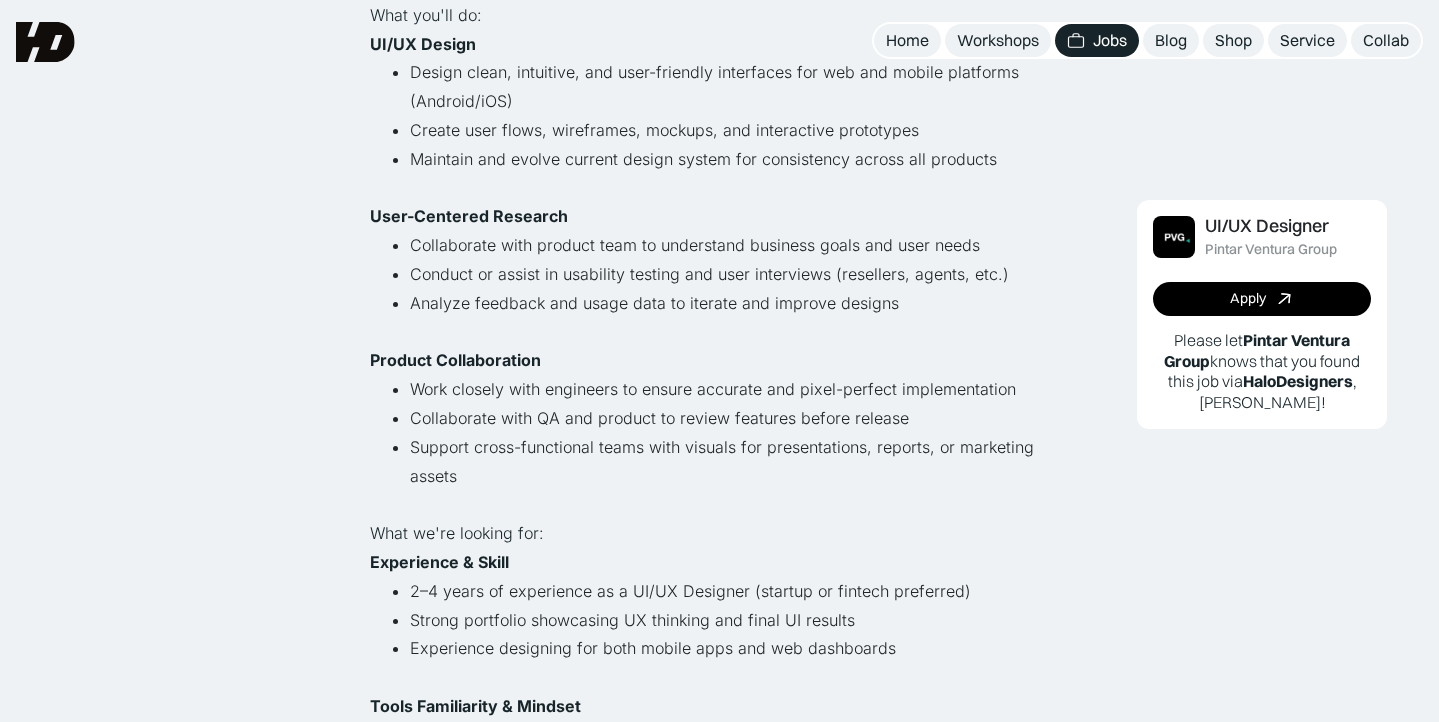 scroll, scrollTop: 567, scrollLeft: 0, axis: vertical 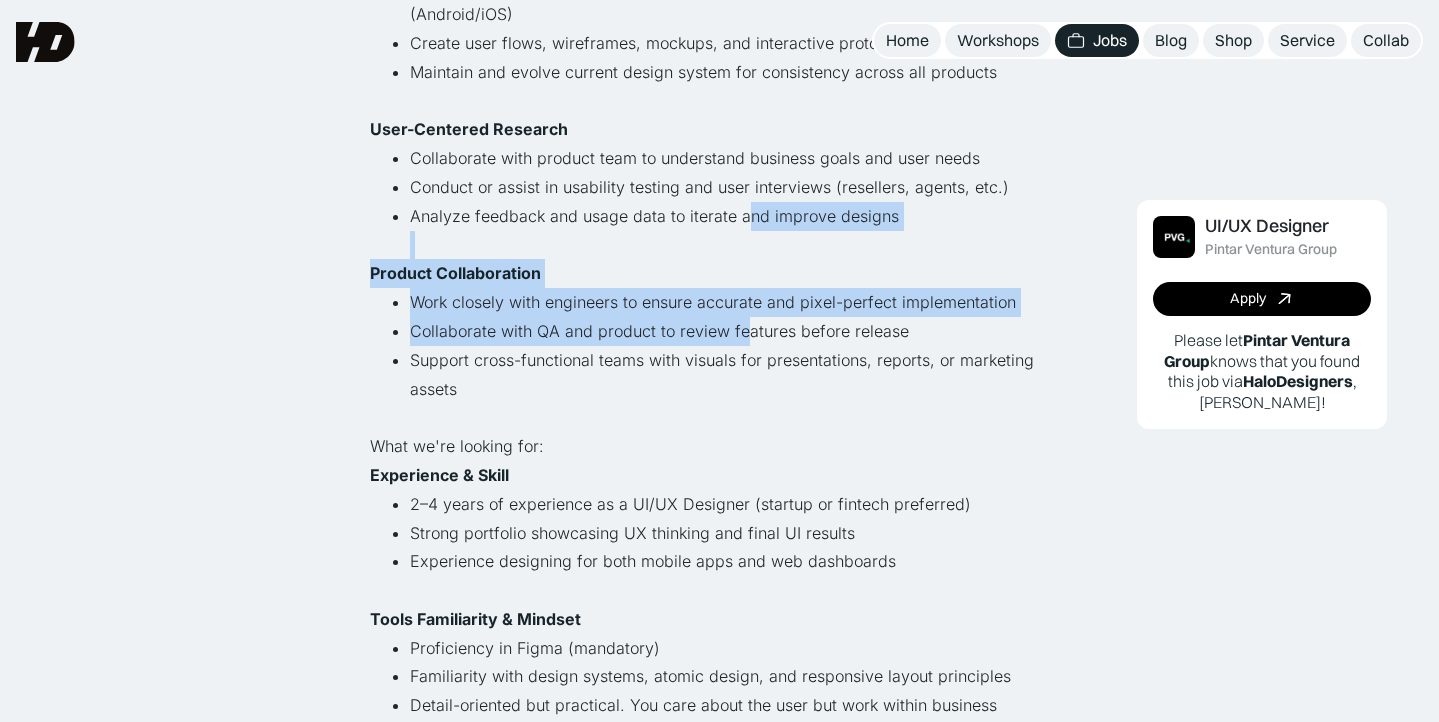 drag, startPoint x: 743, startPoint y: 338, endPoint x: 743, endPoint y: 210, distance: 128 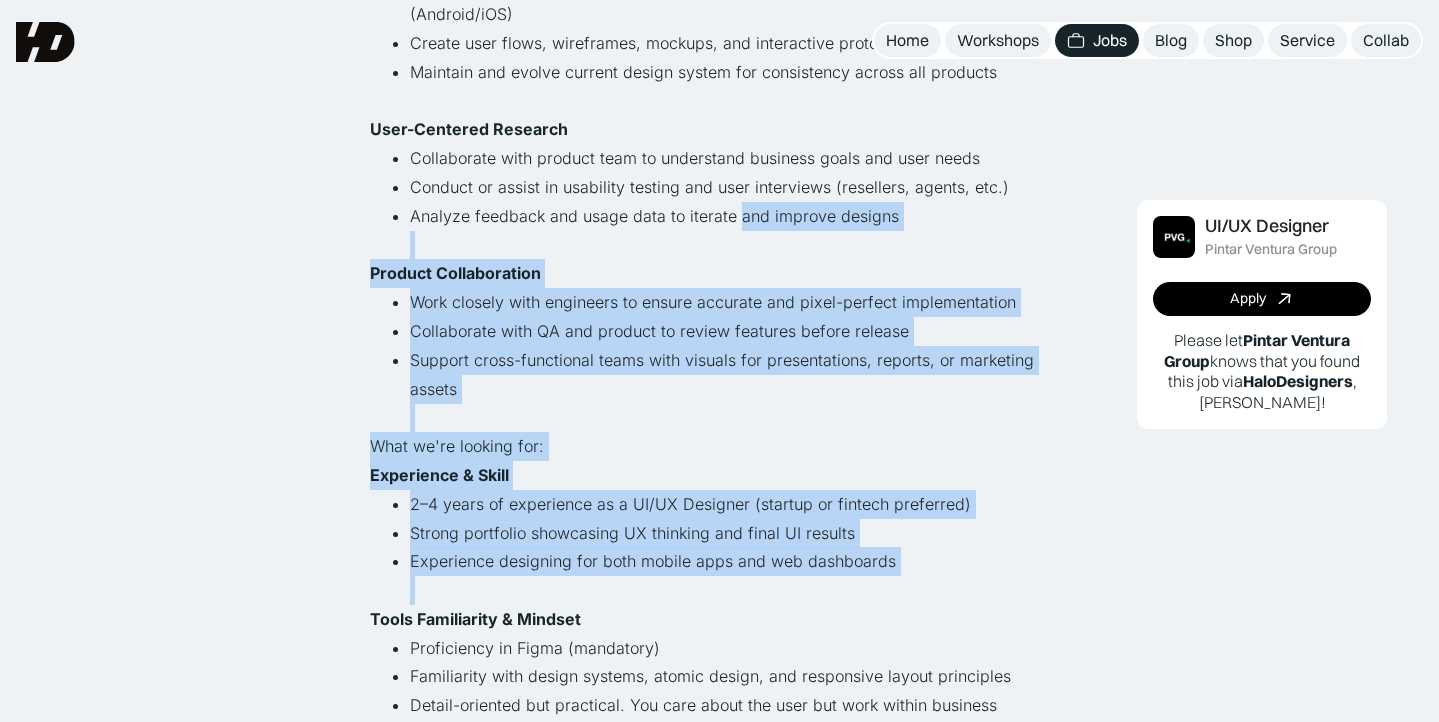 drag, startPoint x: 743, startPoint y: 210, endPoint x: 740, endPoint y: 597, distance: 387.01163 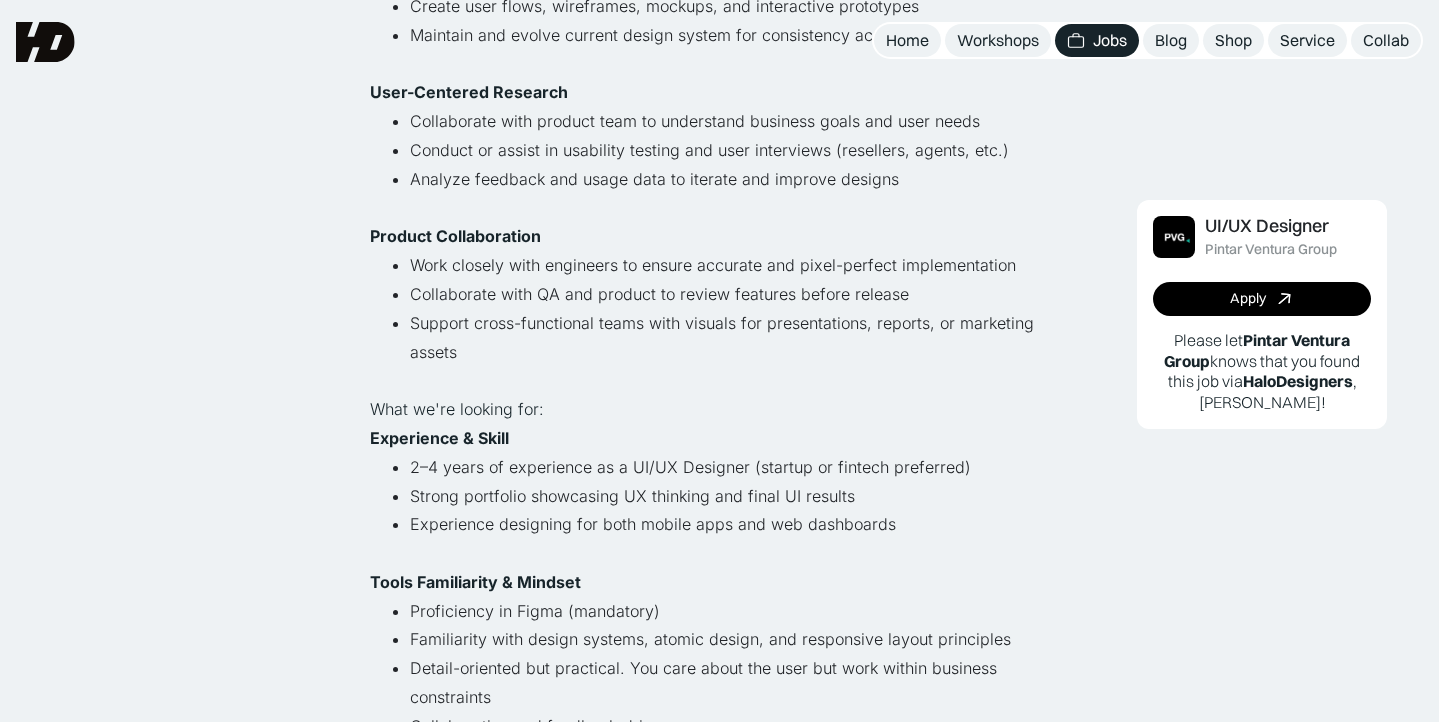 scroll, scrollTop: 626, scrollLeft: 0, axis: vertical 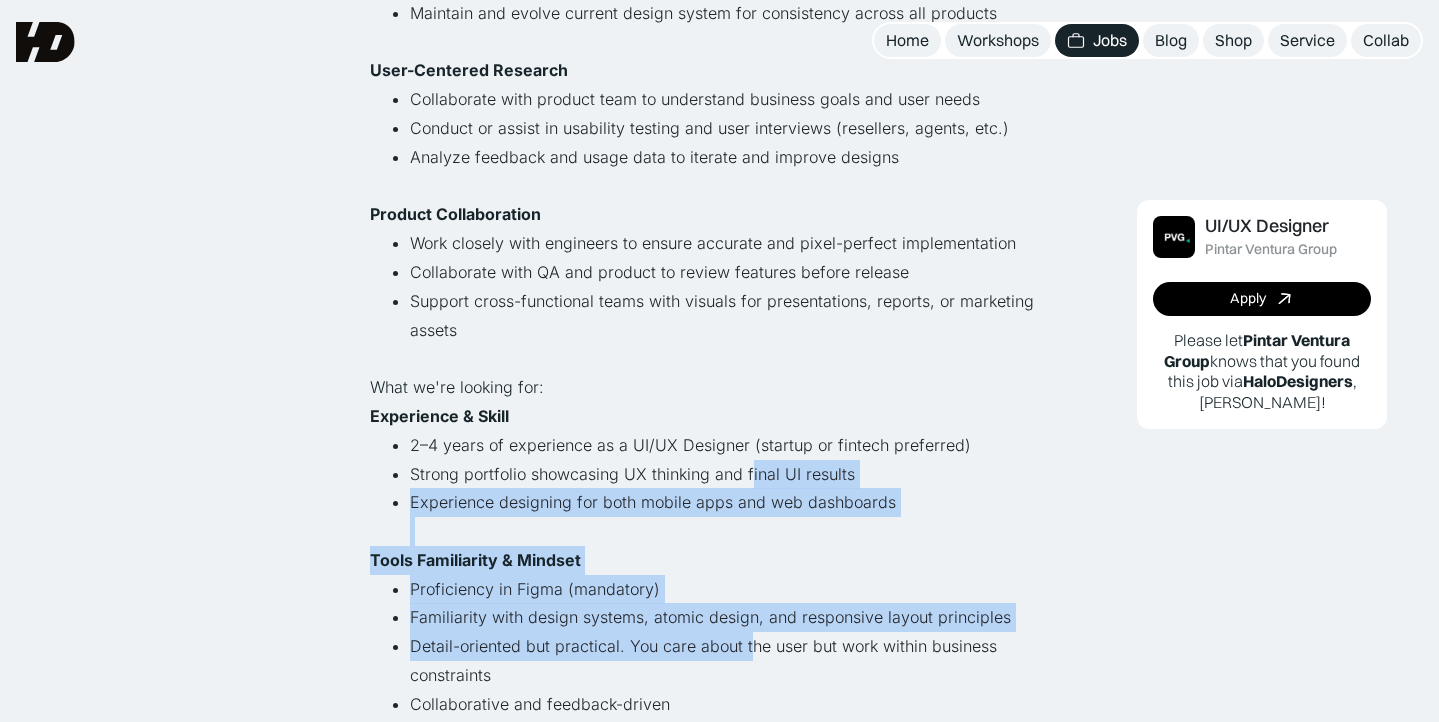 drag, startPoint x: 746, startPoint y: 642, endPoint x: 747, endPoint y: 463, distance: 179.00279 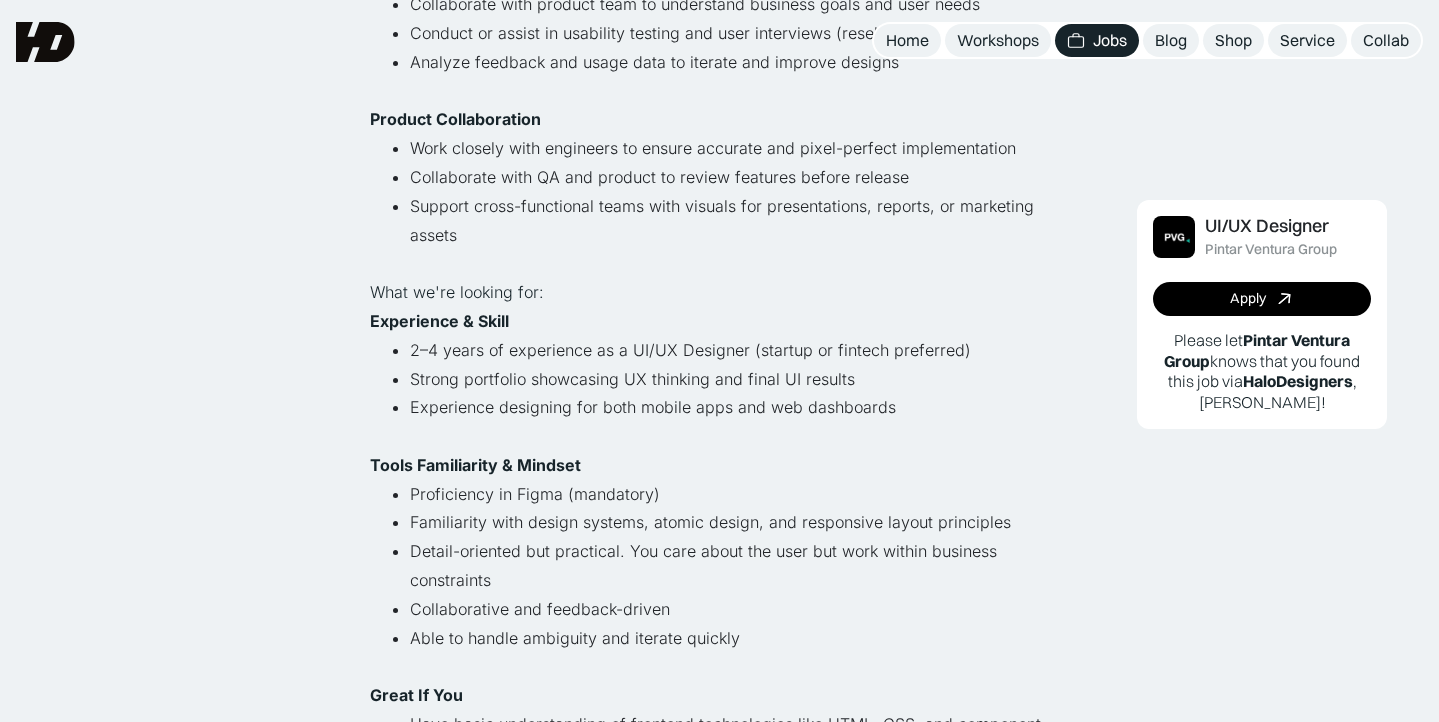 scroll, scrollTop: 758, scrollLeft: 0, axis: vertical 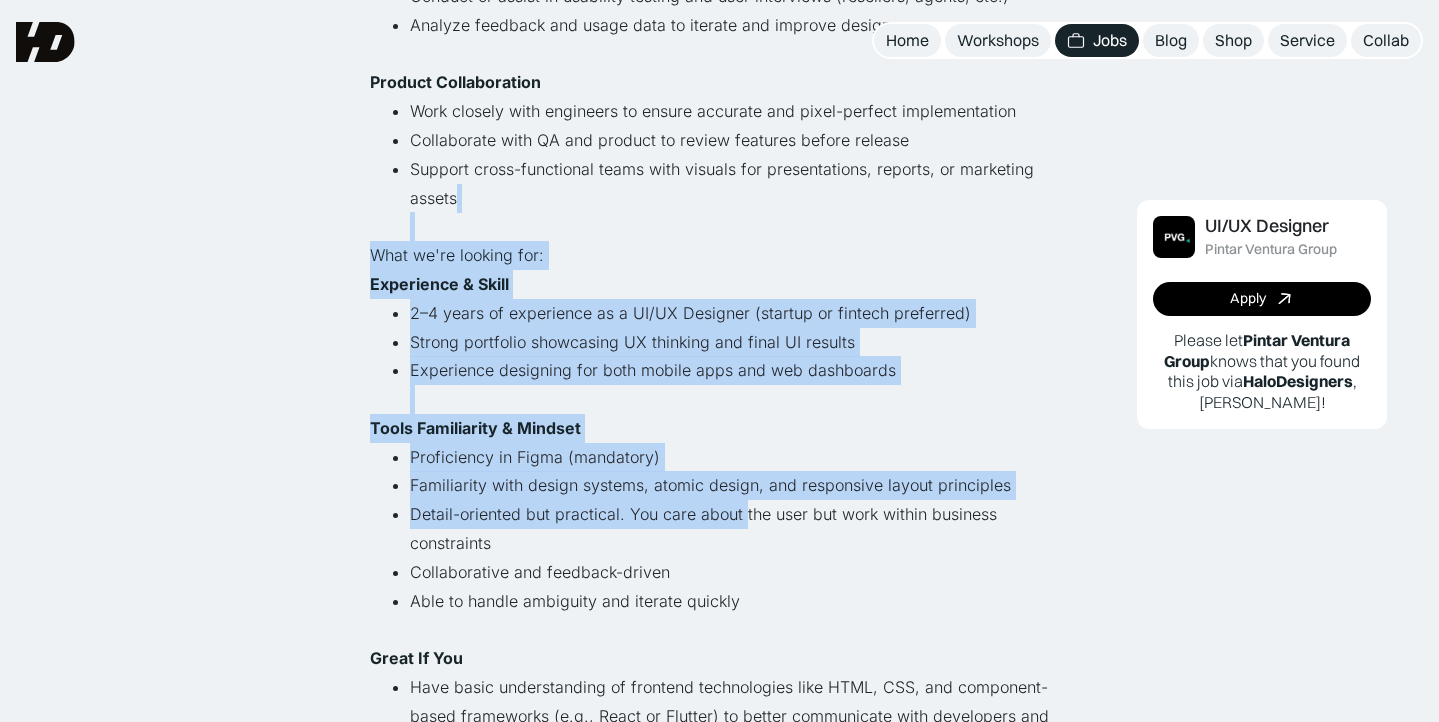 drag, startPoint x: 741, startPoint y: 239, endPoint x: 741, endPoint y: 513, distance: 274 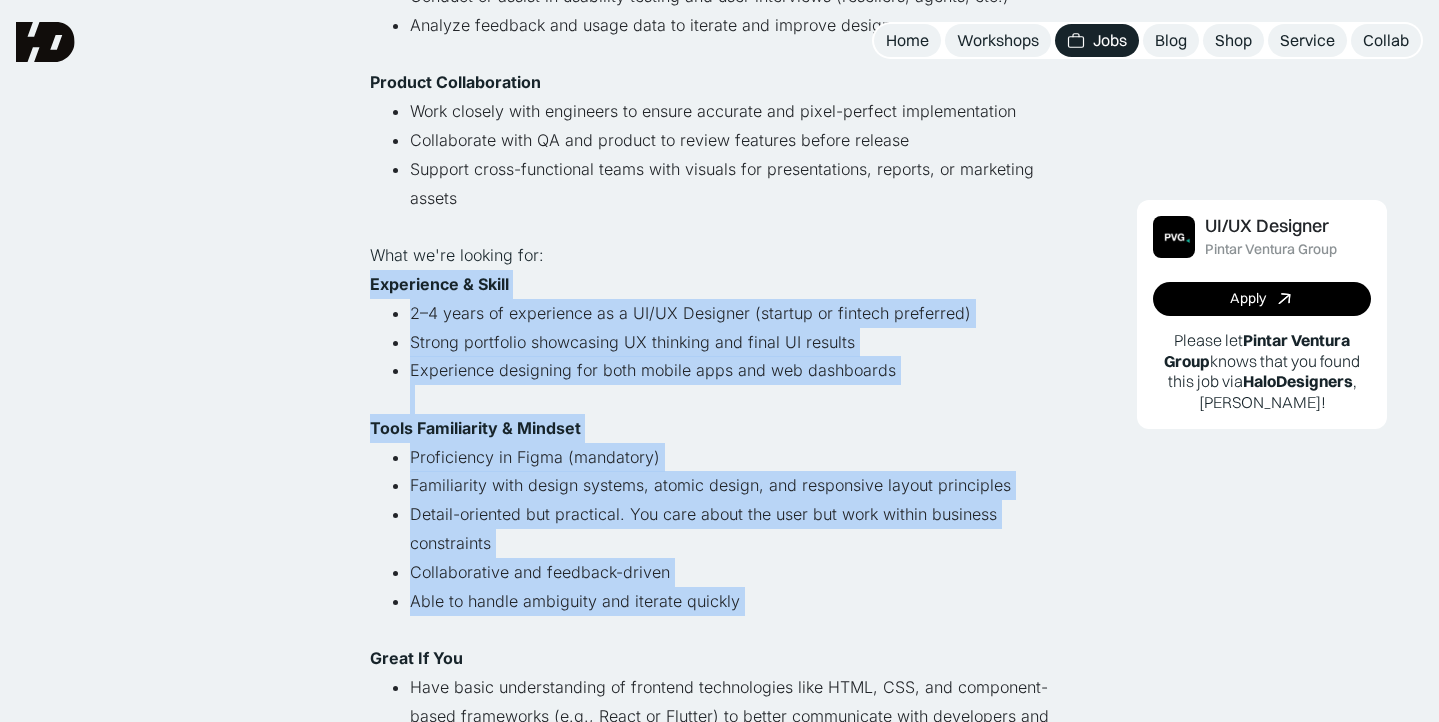 drag, startPoint x: 748, startPoint y: 613, endPoint x: 748, endPoint y: 284, distance: 329 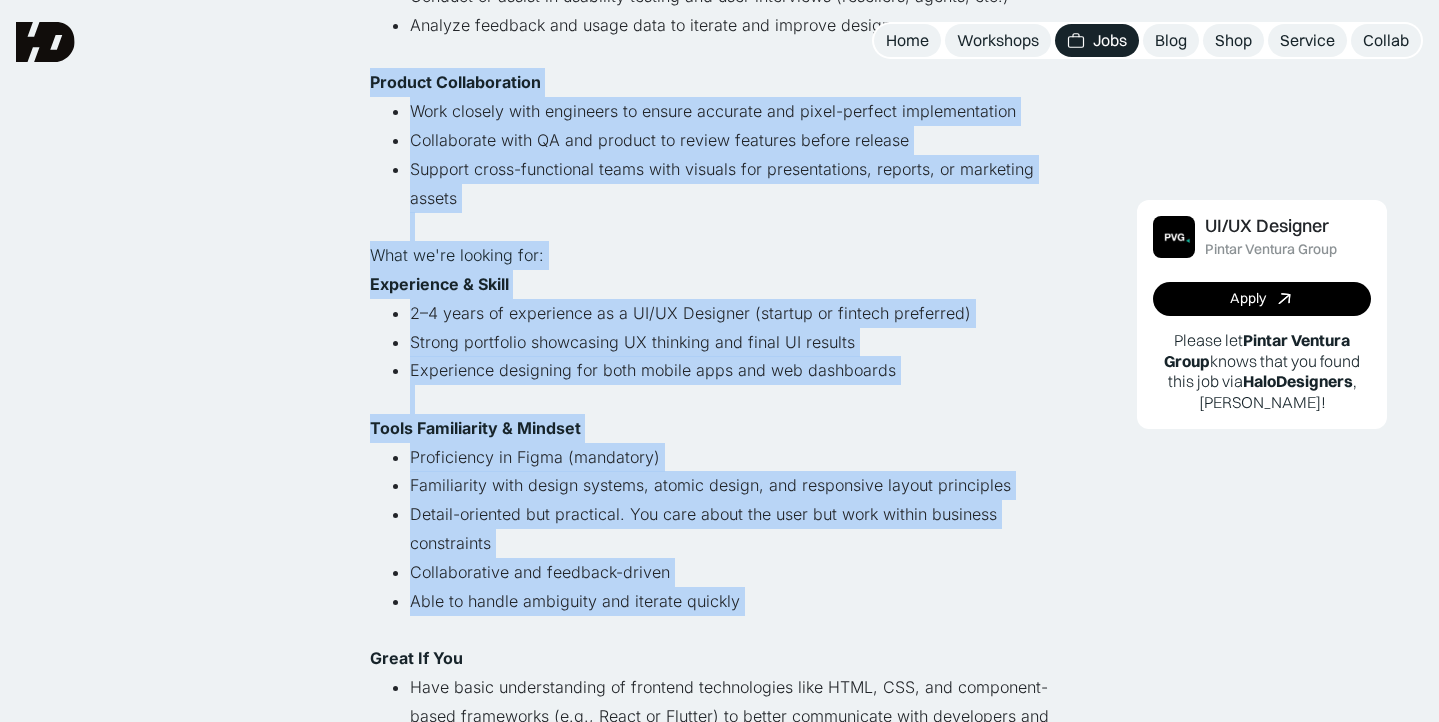 drag, startPoint x: 706, startPoint y: 89, endPoint x: 762, endPoint y: 621, distance: 534.9393 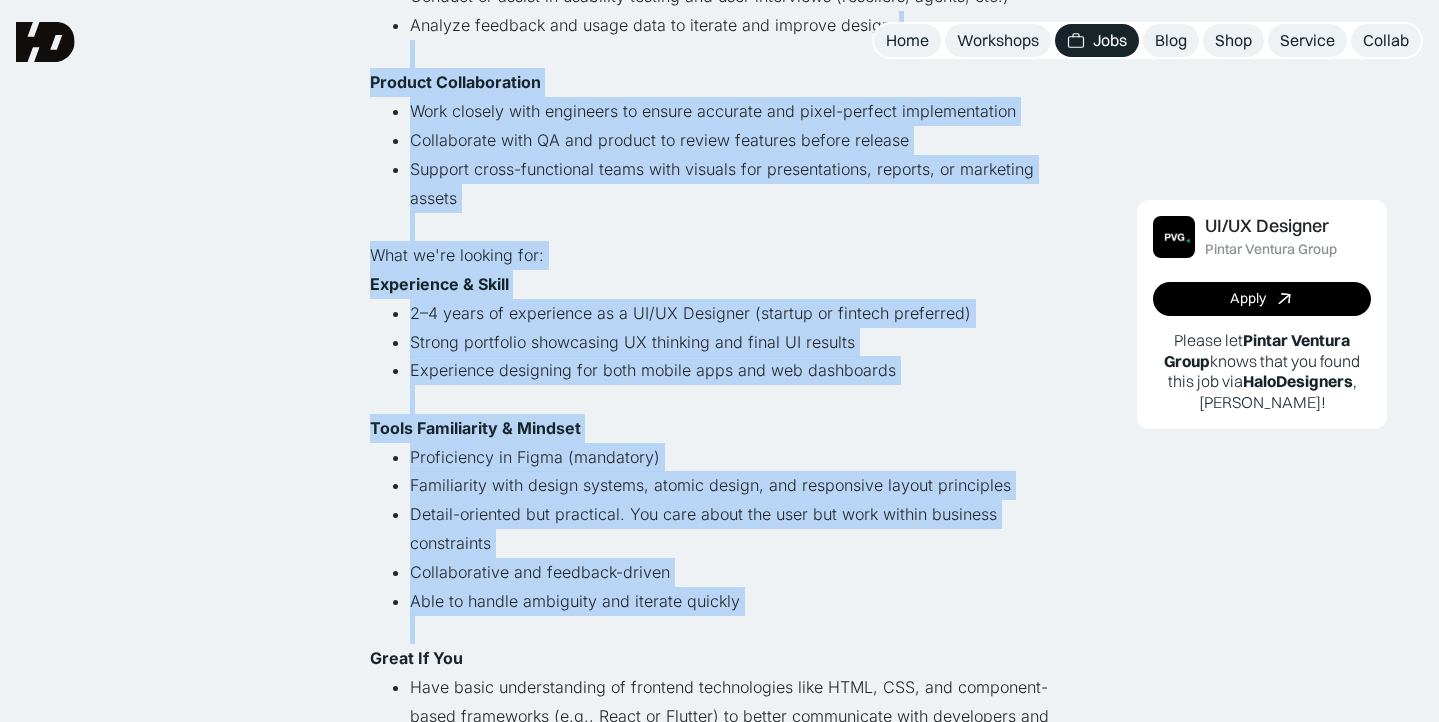 drag, startPoint x: 762, startPoint y: 621, endPoint x: 722, endPoint y: 62, distance: 560.4293 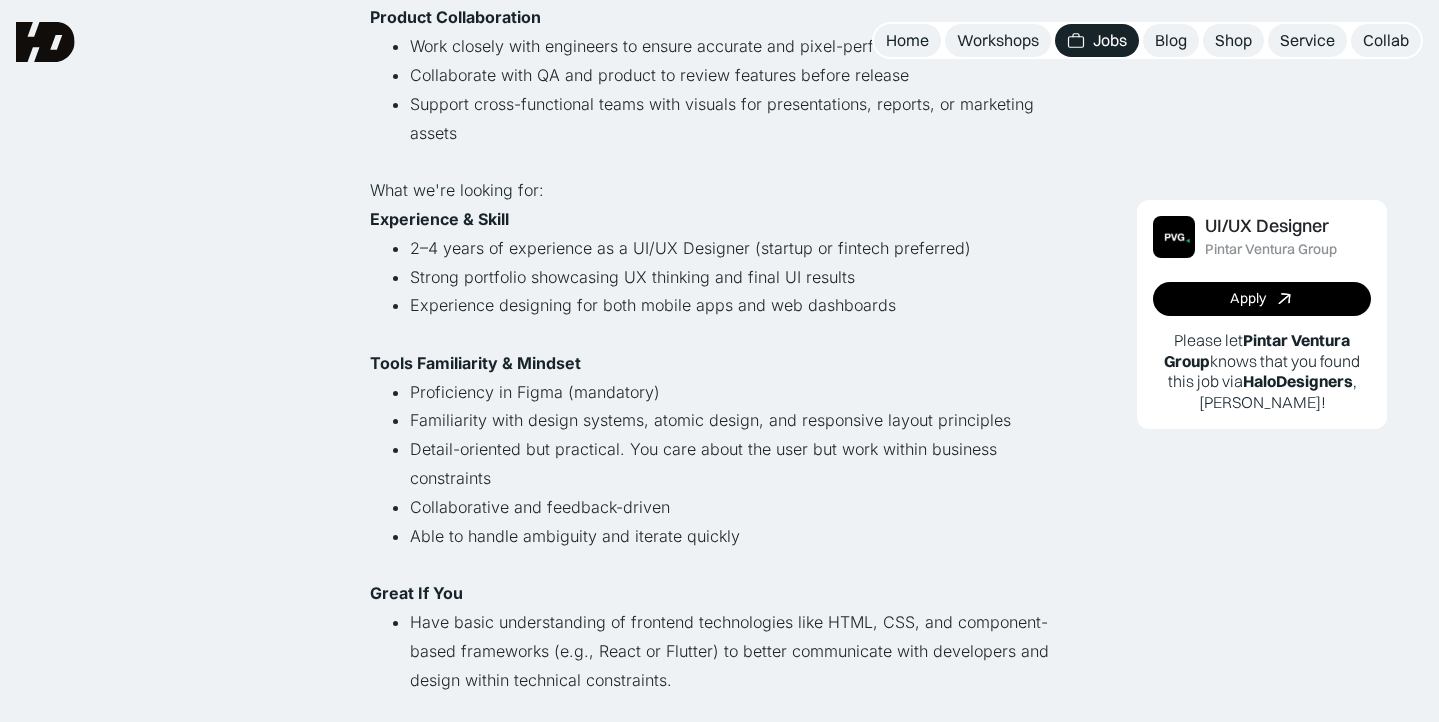 scroll, scrollTop: 851, scrollLeft: 0, axis: vertical 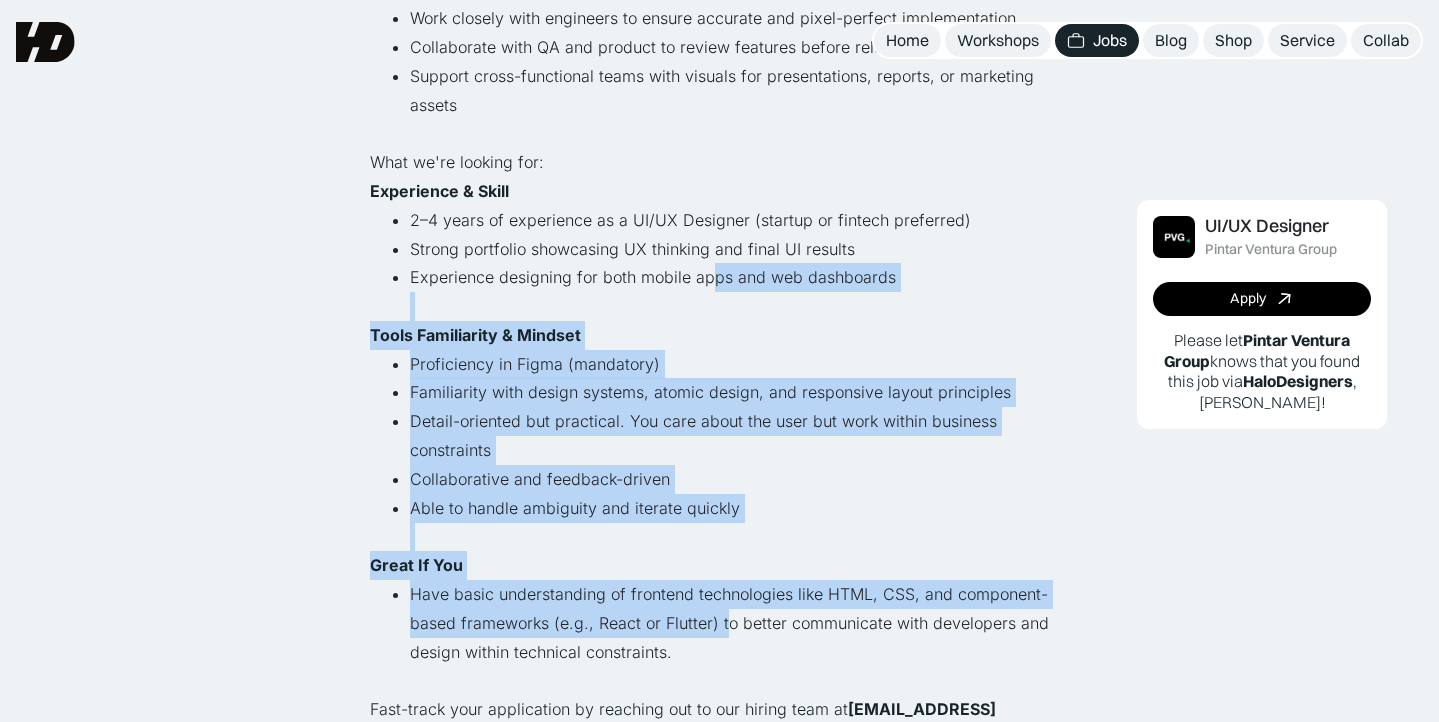 drag, startPoint x: 725, startPoint y: 635, endPoint x: 706, endPoint y: 269, distance: 366.49283 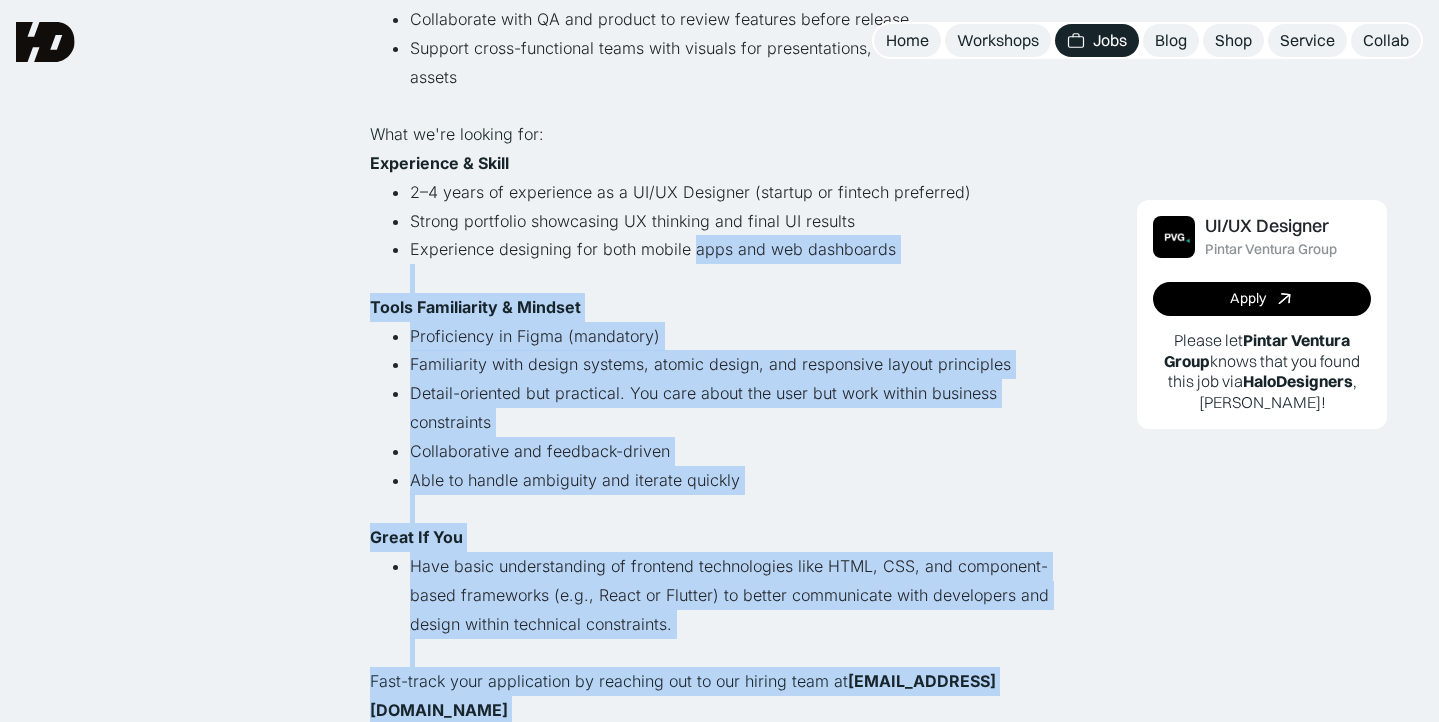 drag, startPoint x: 706, startPoint y: 269, endPoint x: 706, endPoint y: 713, distance: 444 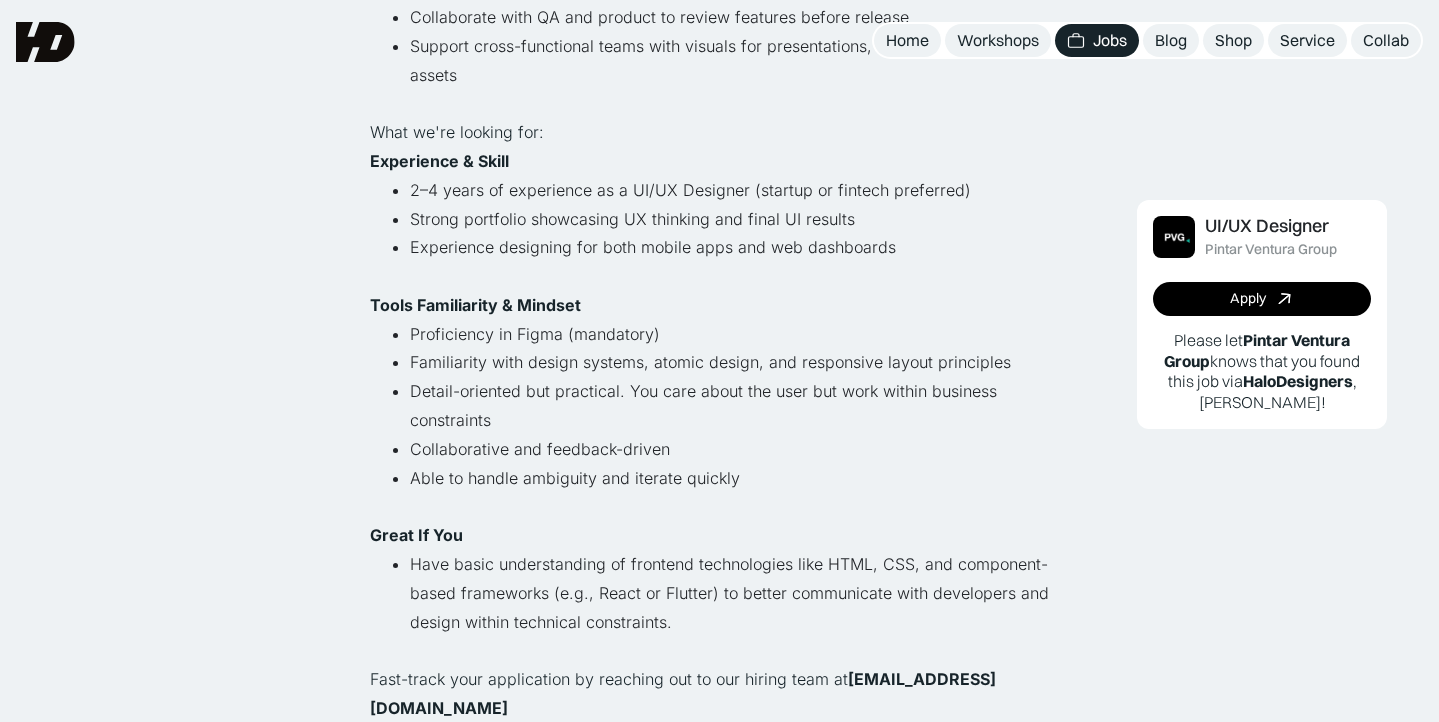 click on "Have basic understanding of frontend technologies like HTML, CSS, and component-based frameworks (e.g., React or Flutter) to better communicate with developers and design within technical constraints." at bounding box center (740, 607) 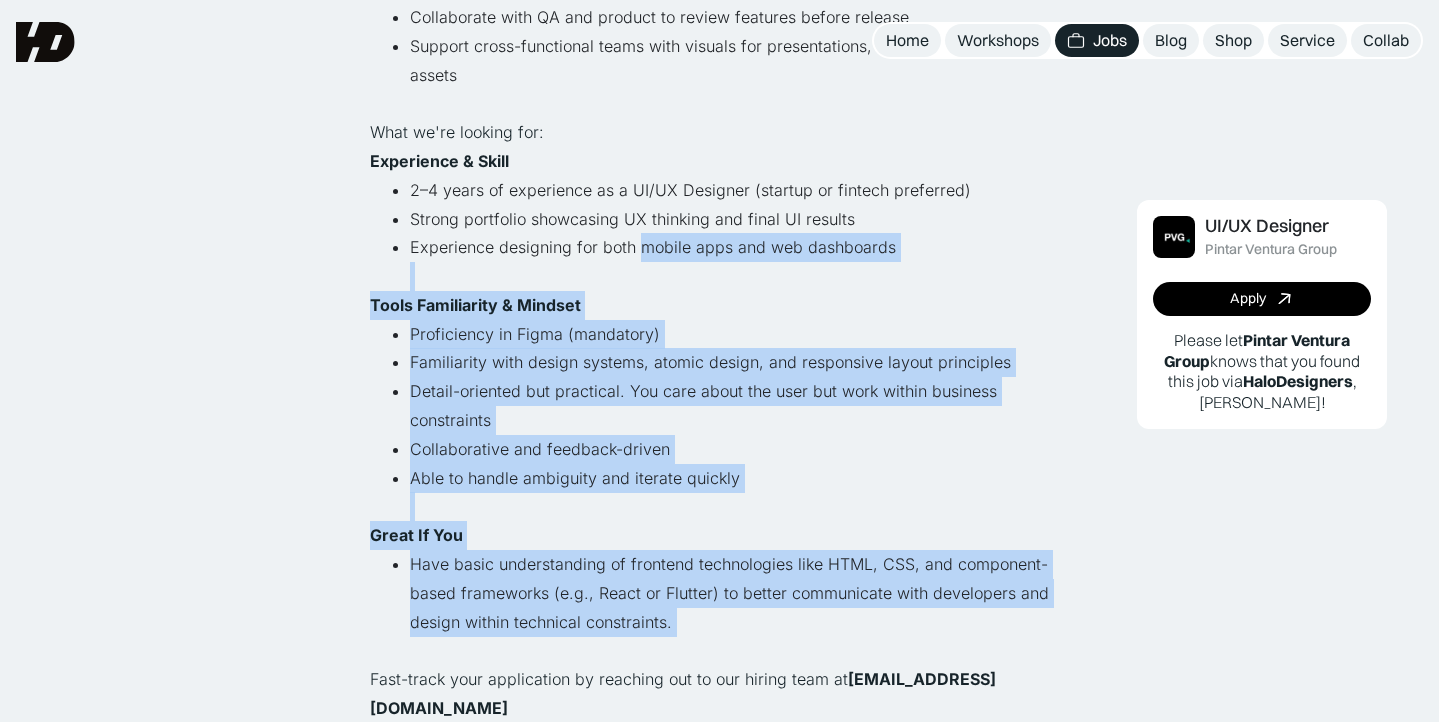 drag, startPoint x: 713, startPoint y: 629, endPoint x: 658, endPoint y: 252, distance: 380.9908 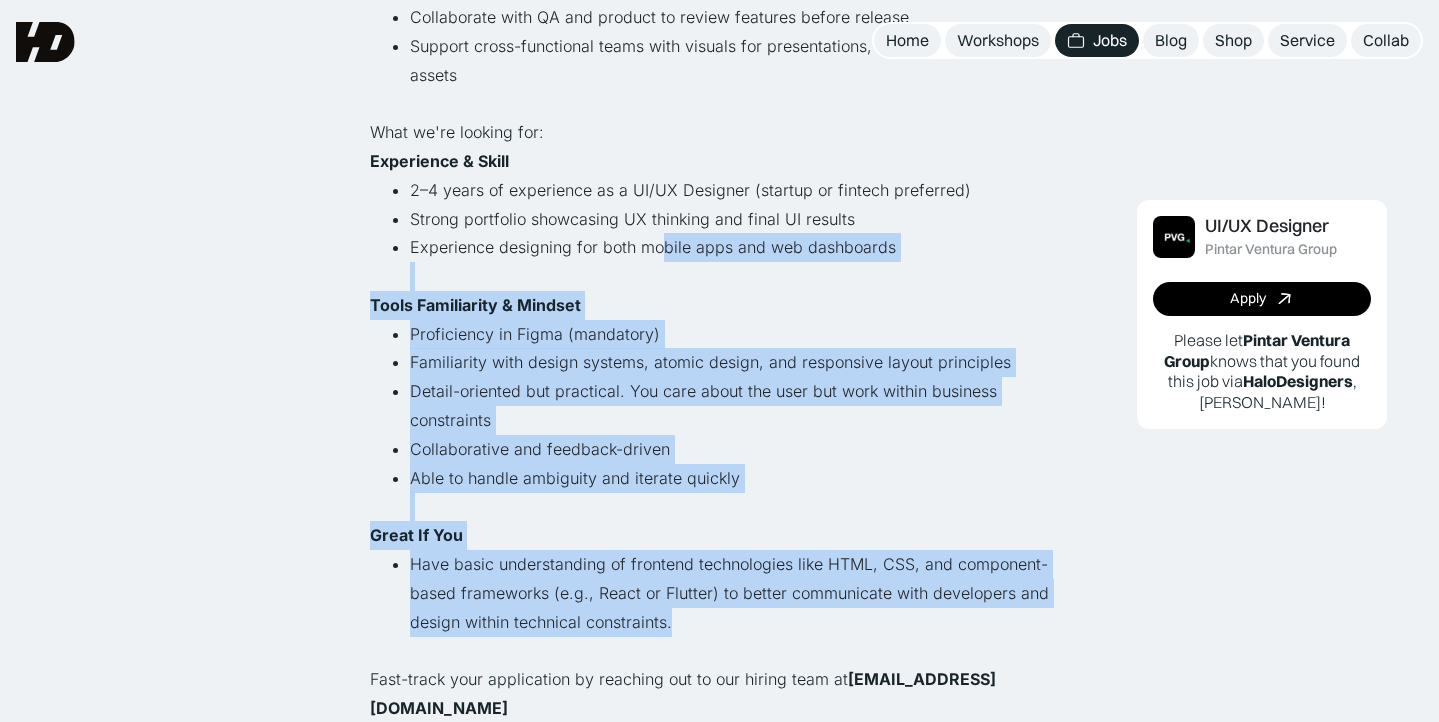 drag, startPoint x: 656, startPoint y: 241, endPoint x: 668, endPoint y: 633, distance: 392.18362 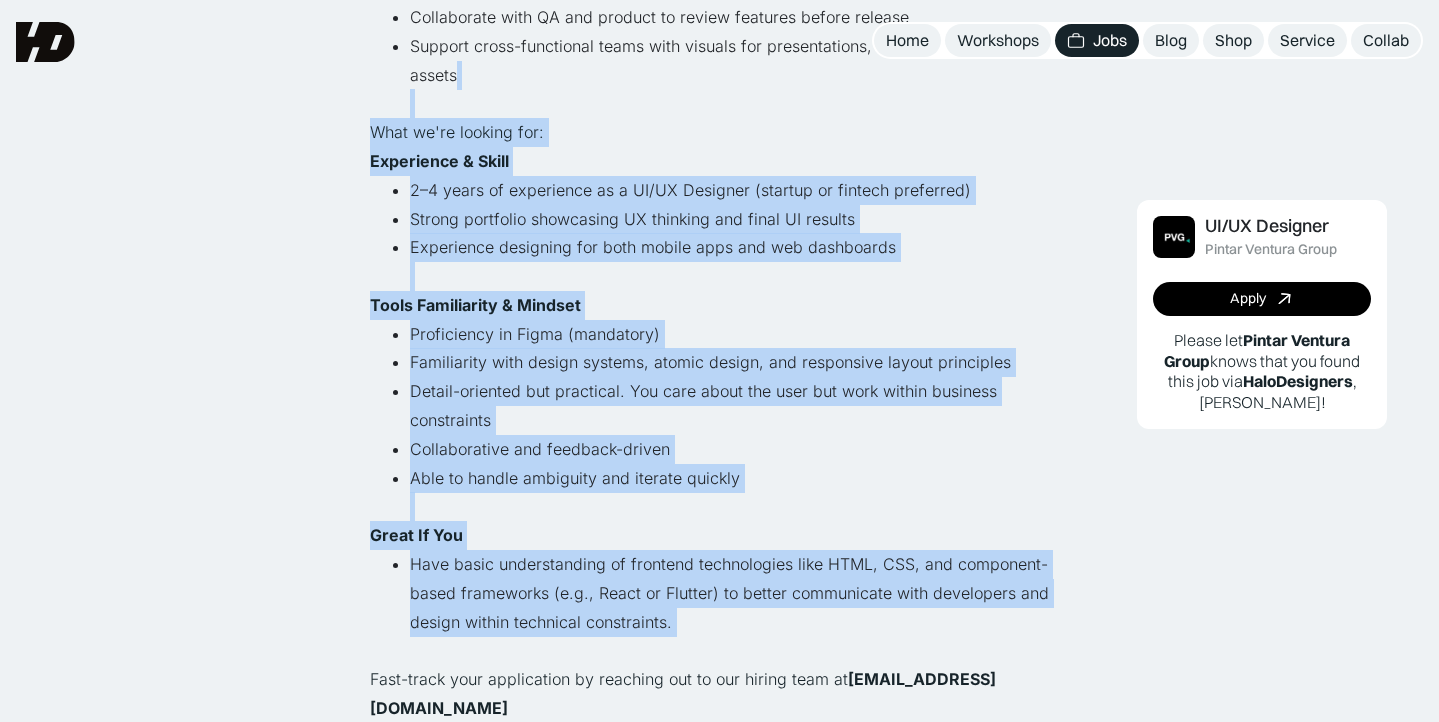 drag, startPoint x: 668, startPoint y: 633, endPoint x: 633, endPoint y: 111, distance: 523.17206 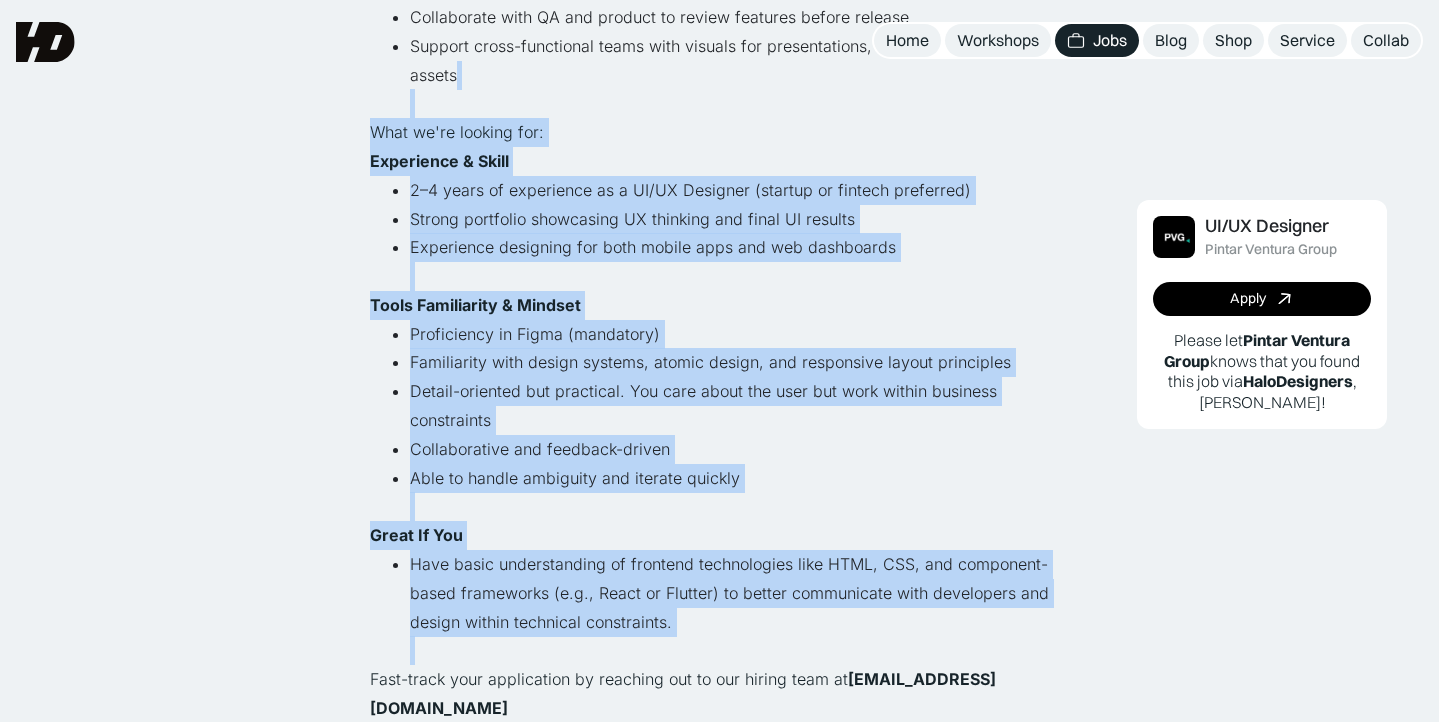 drag, startPoint x: 633, startPoint y: 111, endPoint x: 683, endPoint y: 637, distance: 528.3711 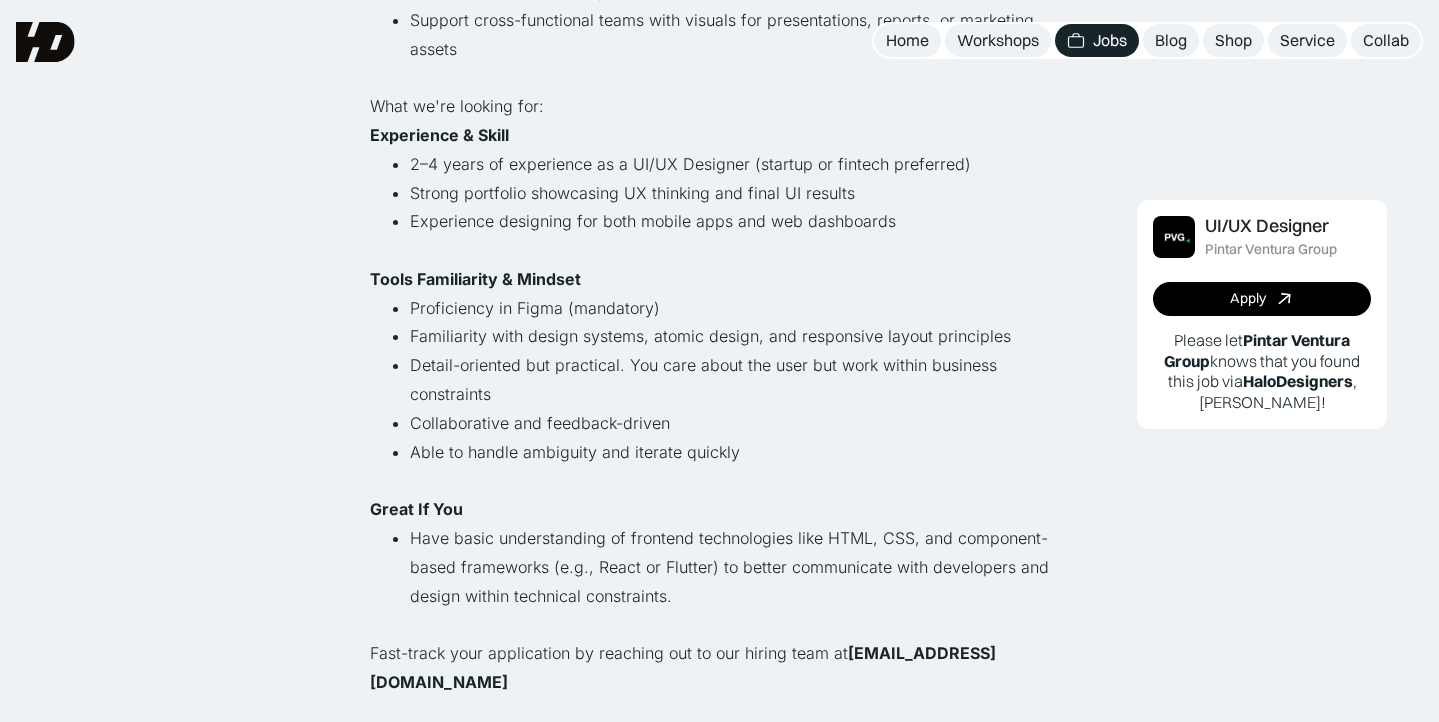 scroll, scrollTop: 916, scrollLeft: 0, axis: vertical 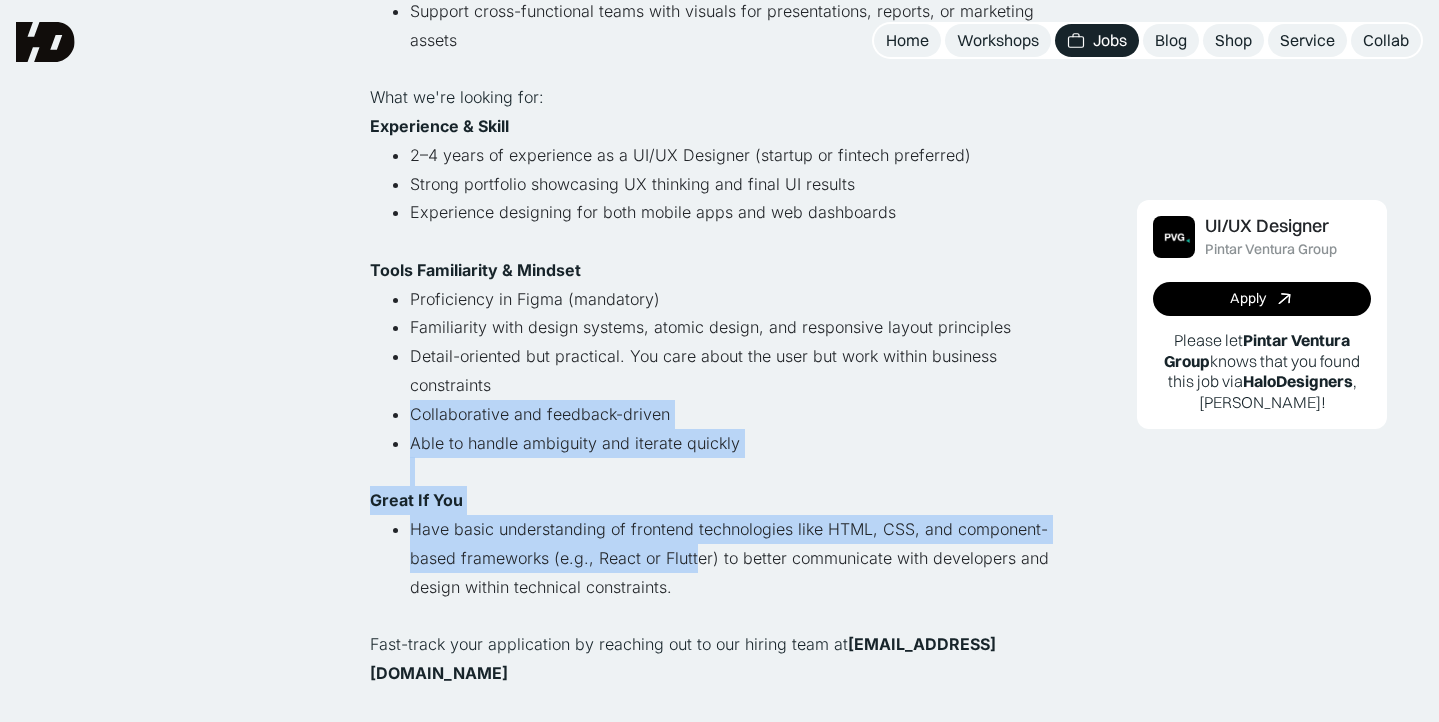 drag, startPoint x: 691, startPoint y: 550, endPoint x: 688, endPoint y: 357, distance: 193.02332 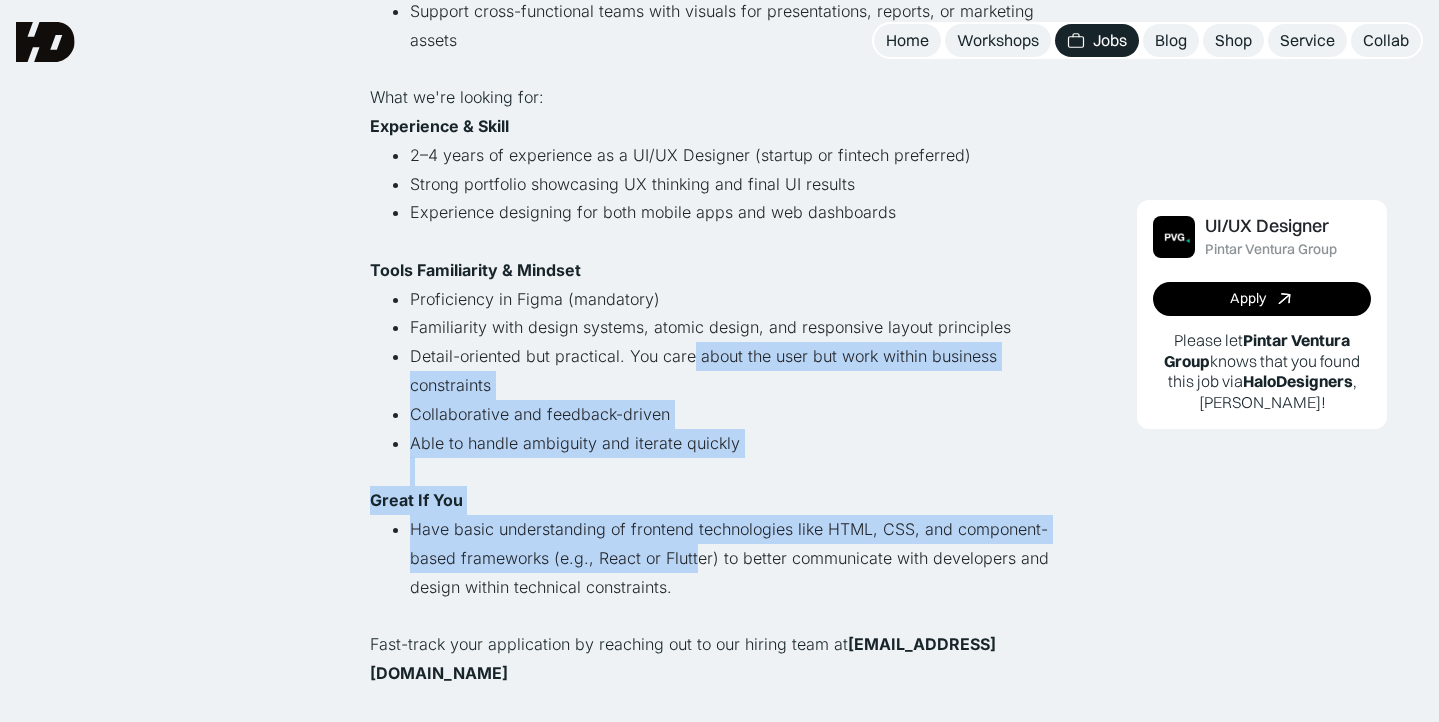 click on "Detail-oriented but practical. You care about the user but work within business constraints" at bounding box center (740, 371) 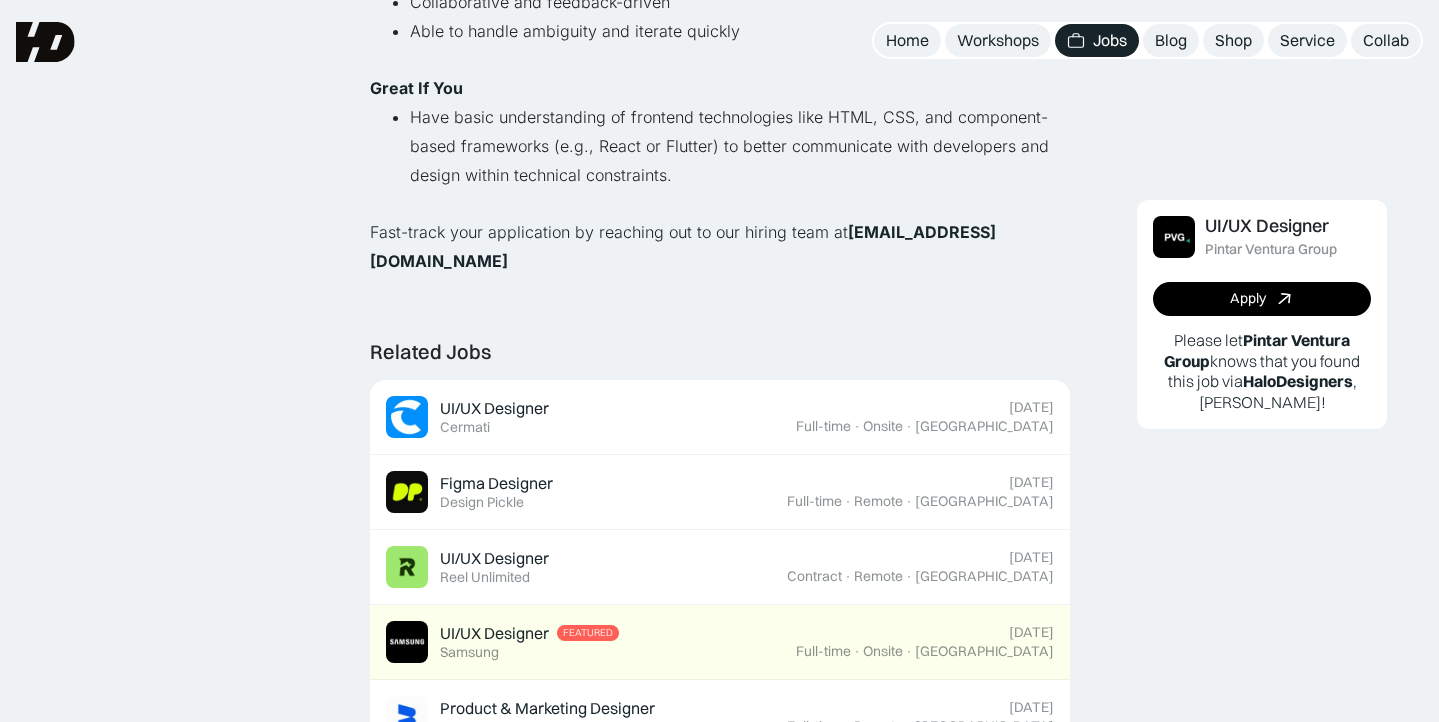 scroll, scrollTop: 1333, scrollLeft: 0, axis: vertical 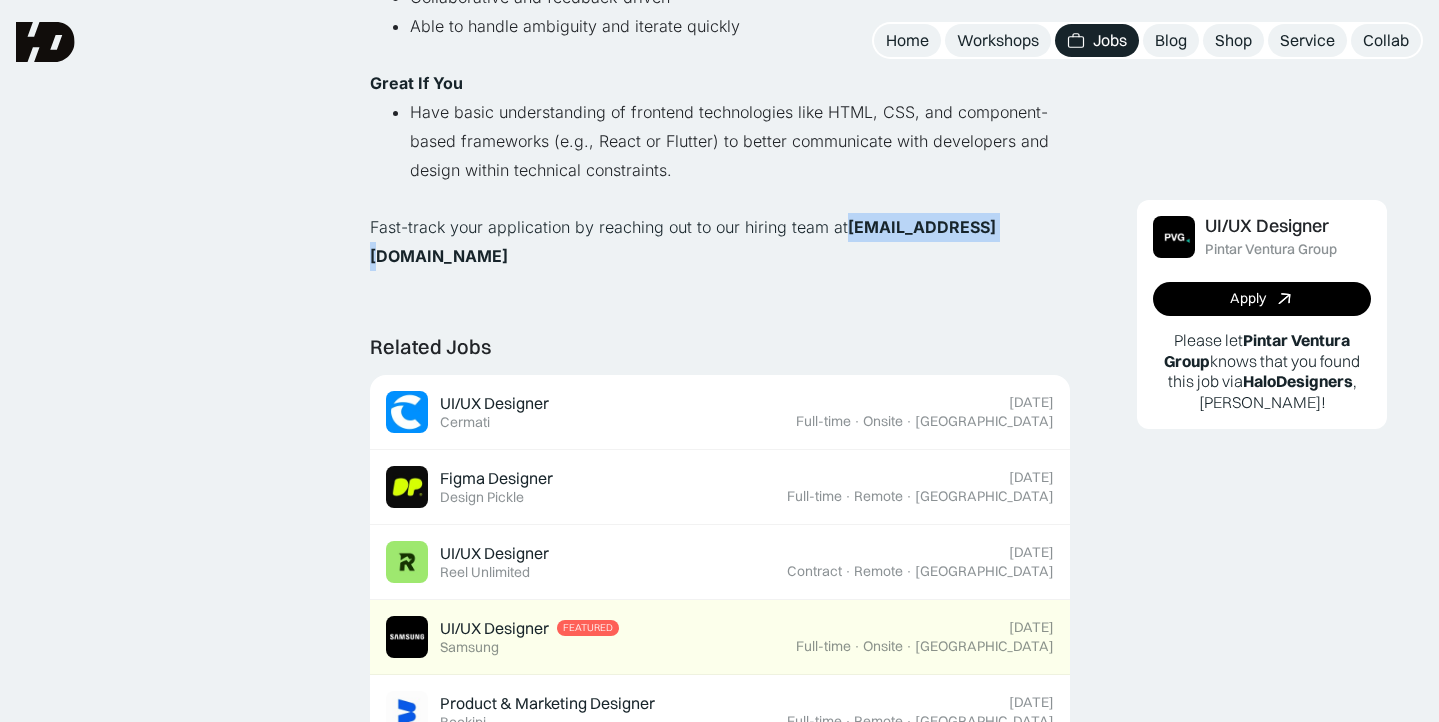 drag, startPoint x: 999, startPoint y: 231, endPoint x: 848, endPoint y: 230, distance: 151.00331 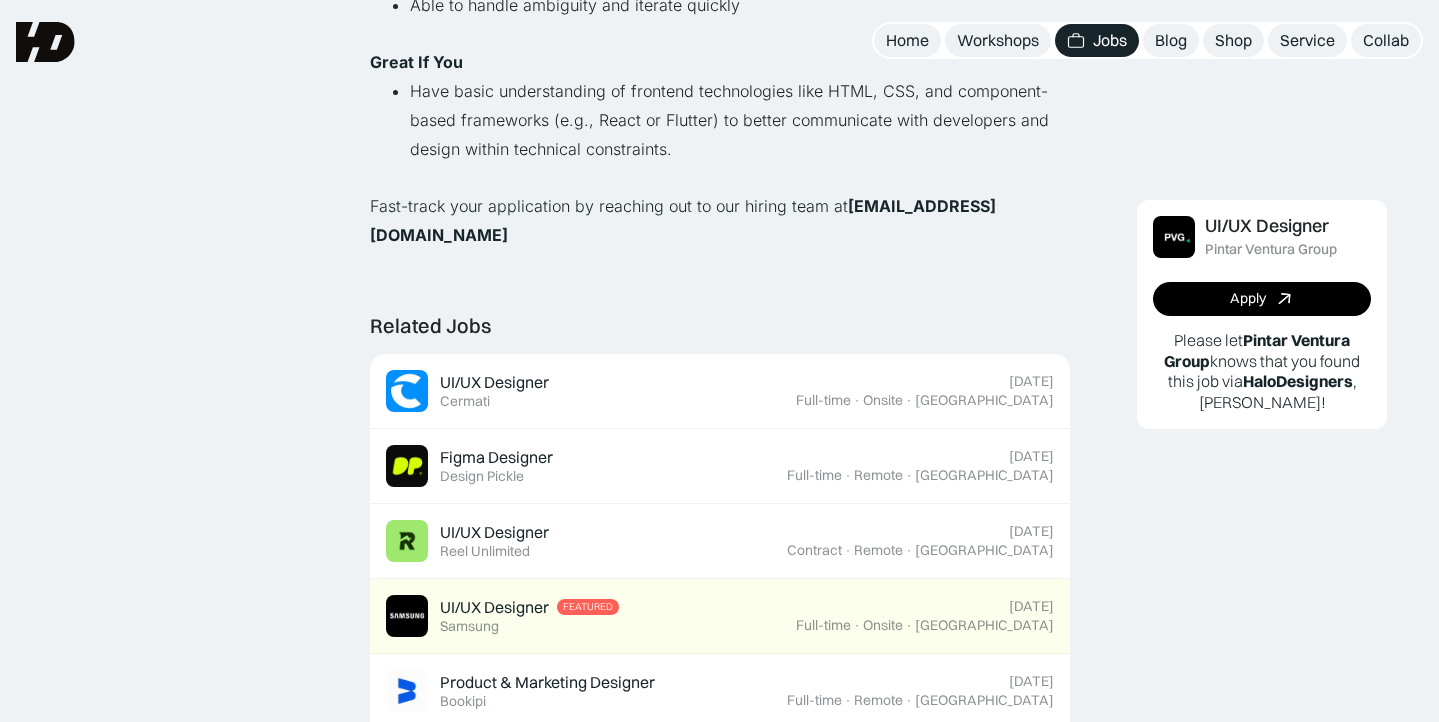 scroll, scrollTop: 1356, scrollLeft: 0, axis: vertical 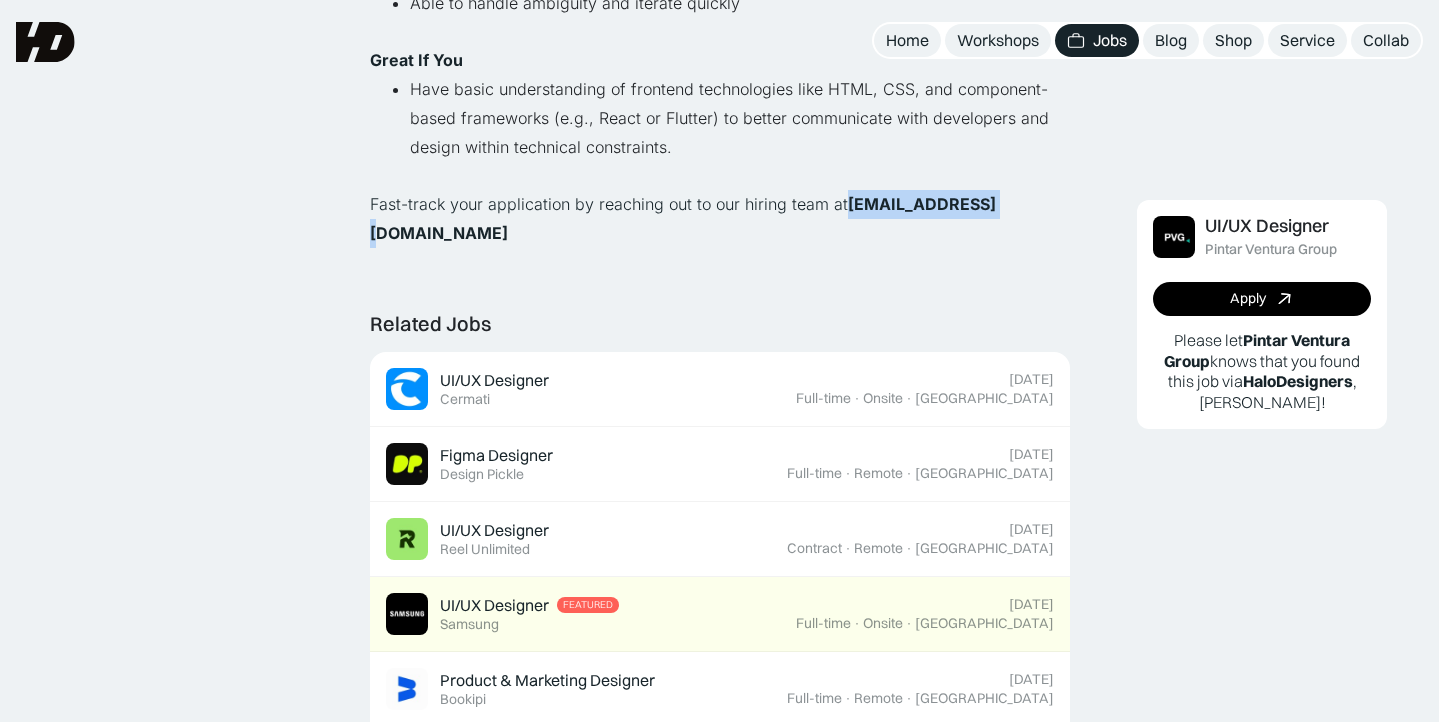 drag, startPoint x: 1004, startPoint y: 215, endPoint x: 844, endPoint y: 215, distance: 160 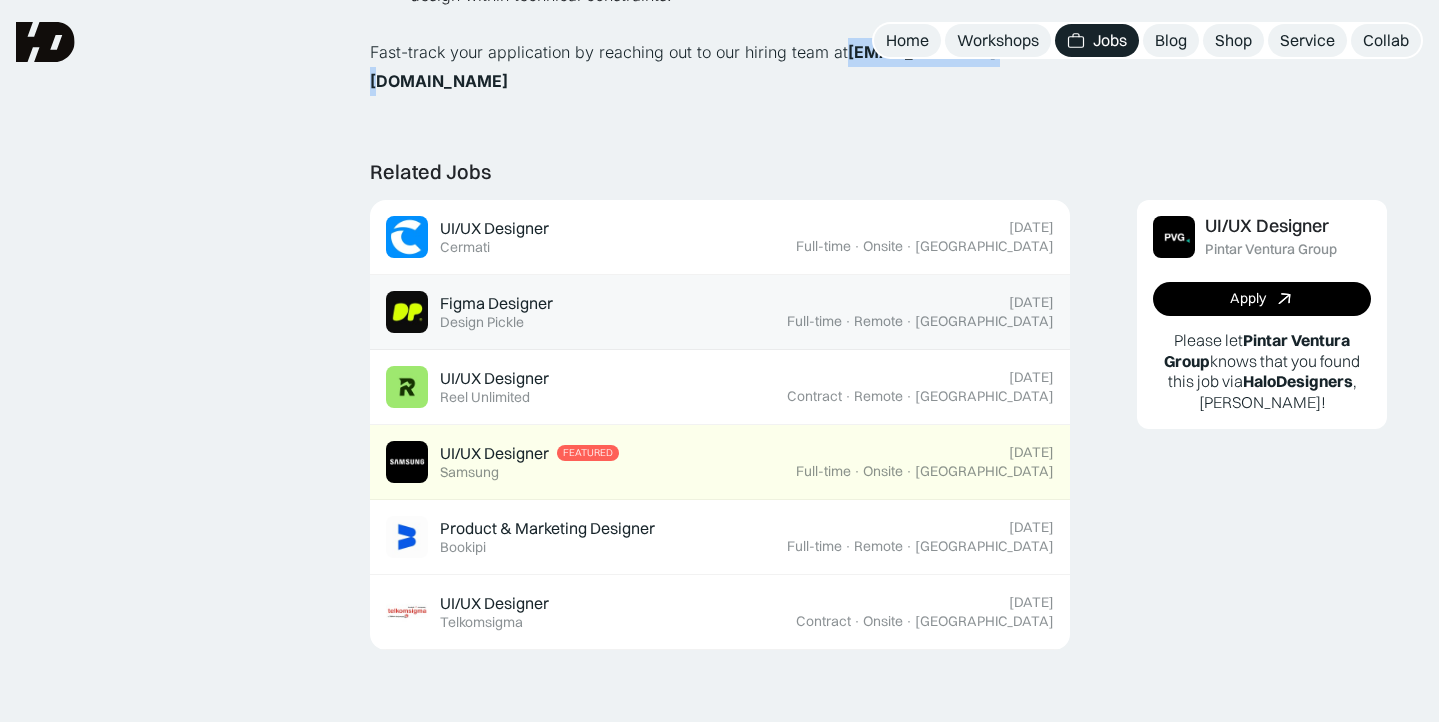 scroll, scrollTop: 1530, scrollLeft: 0, axis: vertical 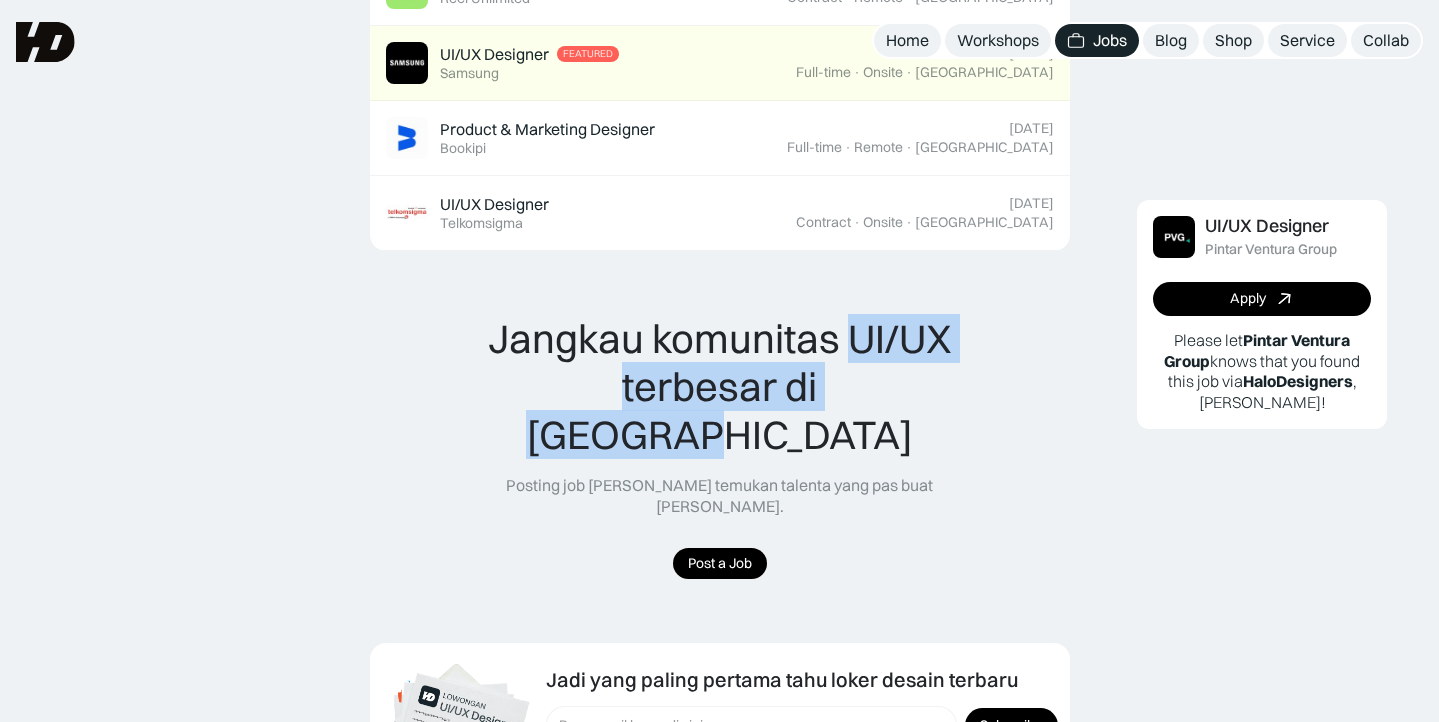 drag, startPoint x: 847, startPoint y: 303, endPoint x: 888, endPoint y: 377, distance: 84.59905 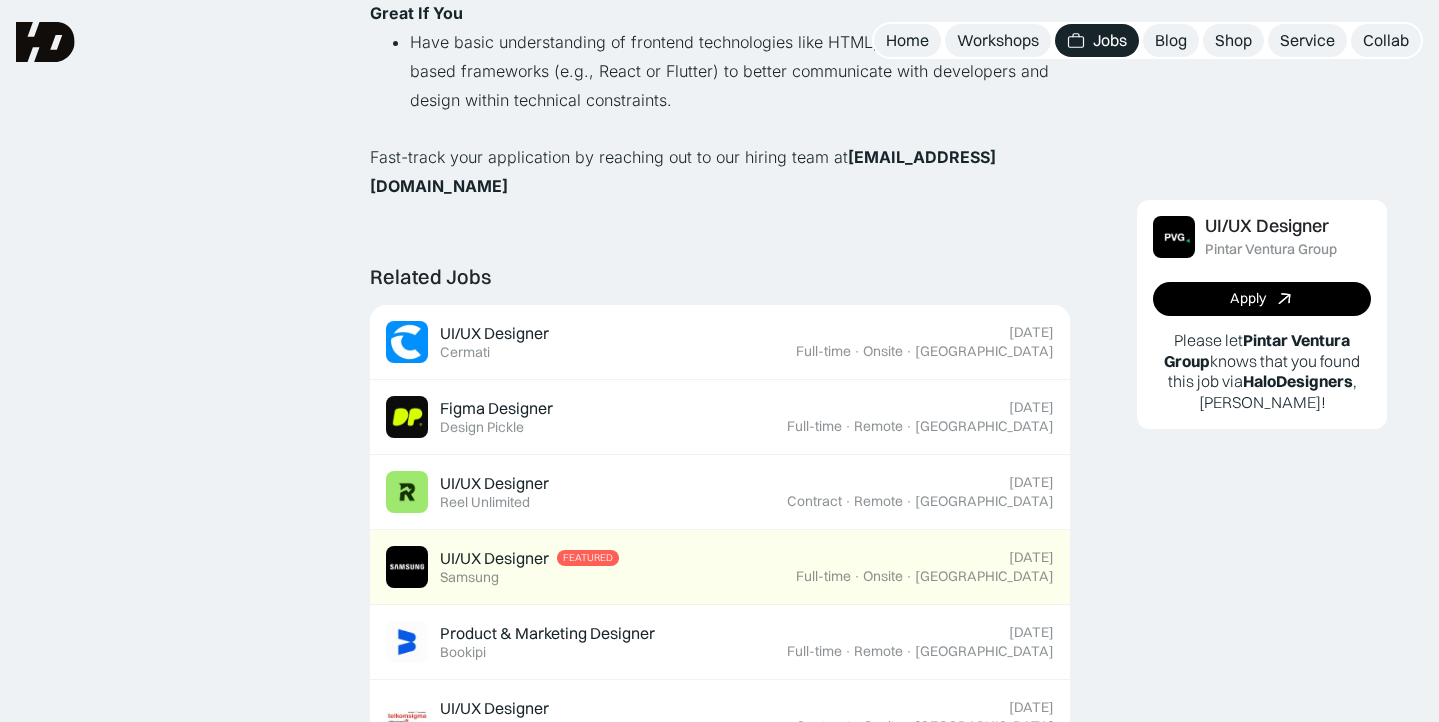 scroll, scrollTop: 1398, scrollLeft: 0, axis: vertical 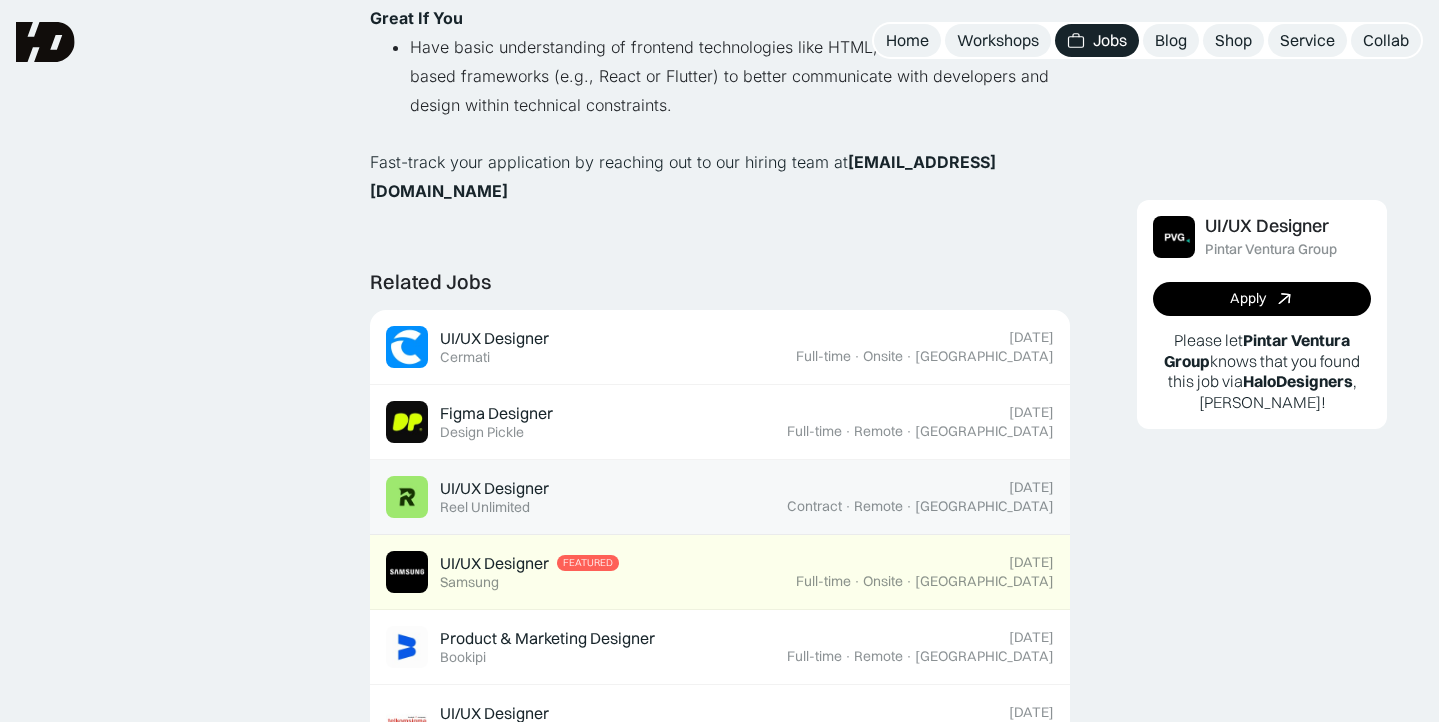 click on "UI/UX Designer Featured Reel Unlimited" at bounding box center [586, 497] 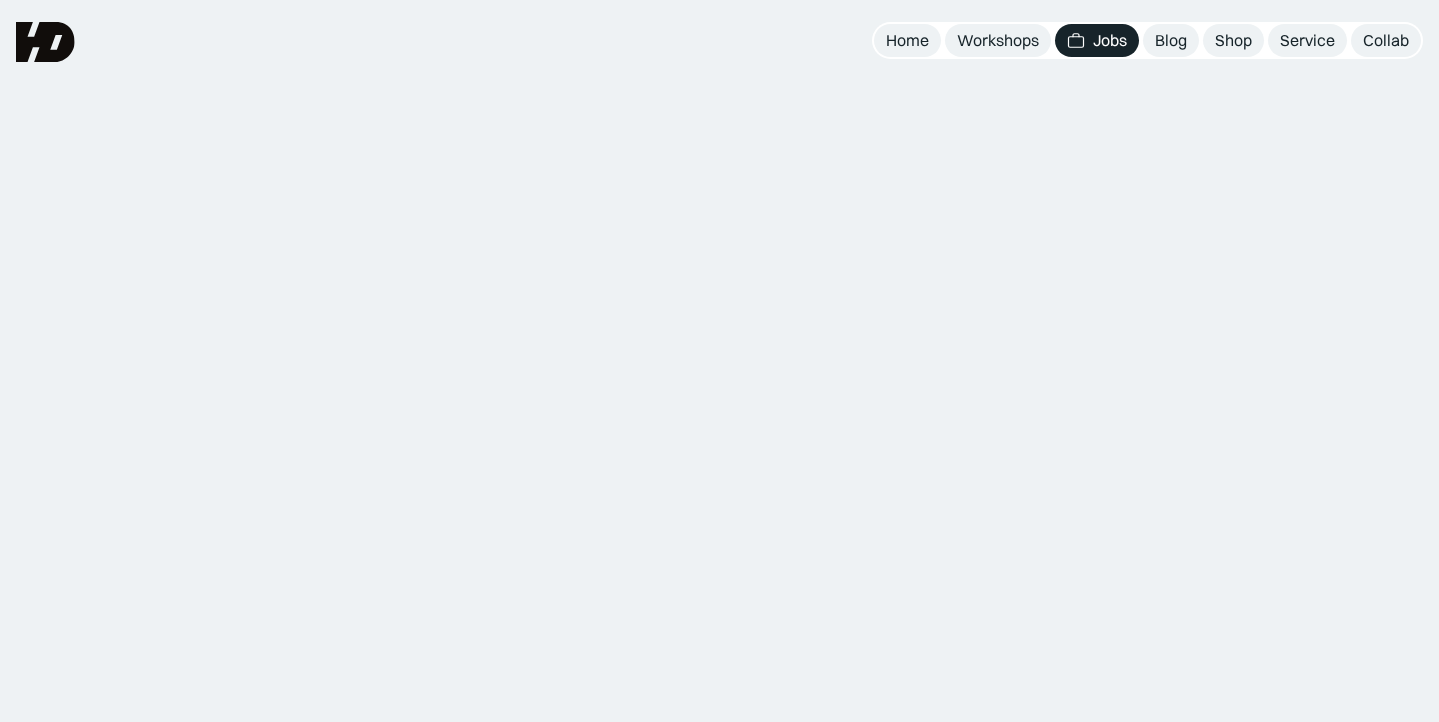 scroll, scrollTop: 0, scrollLeft: 0, axis: both 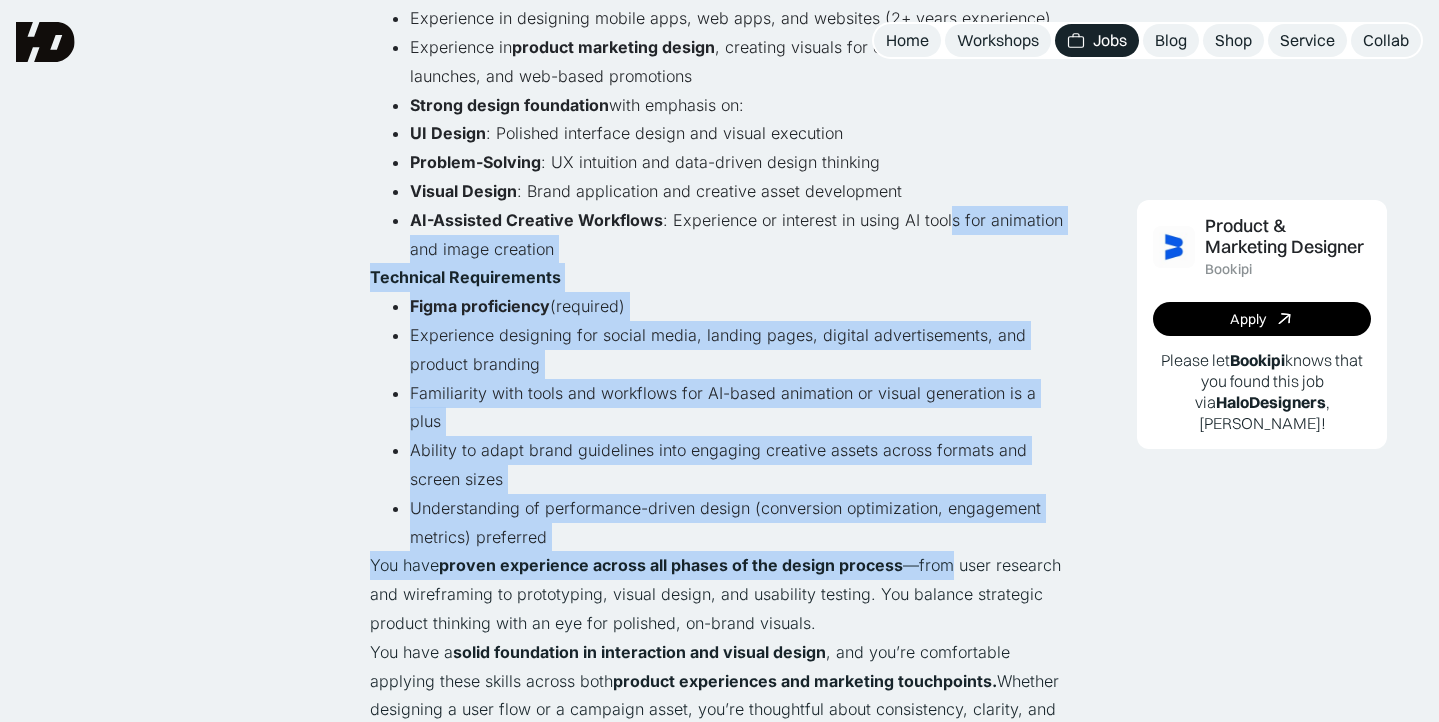 drag, startPoint x: 946, startPoint y: 197, endPoint x: 945, endPoint y: 521, distance: 324.00156 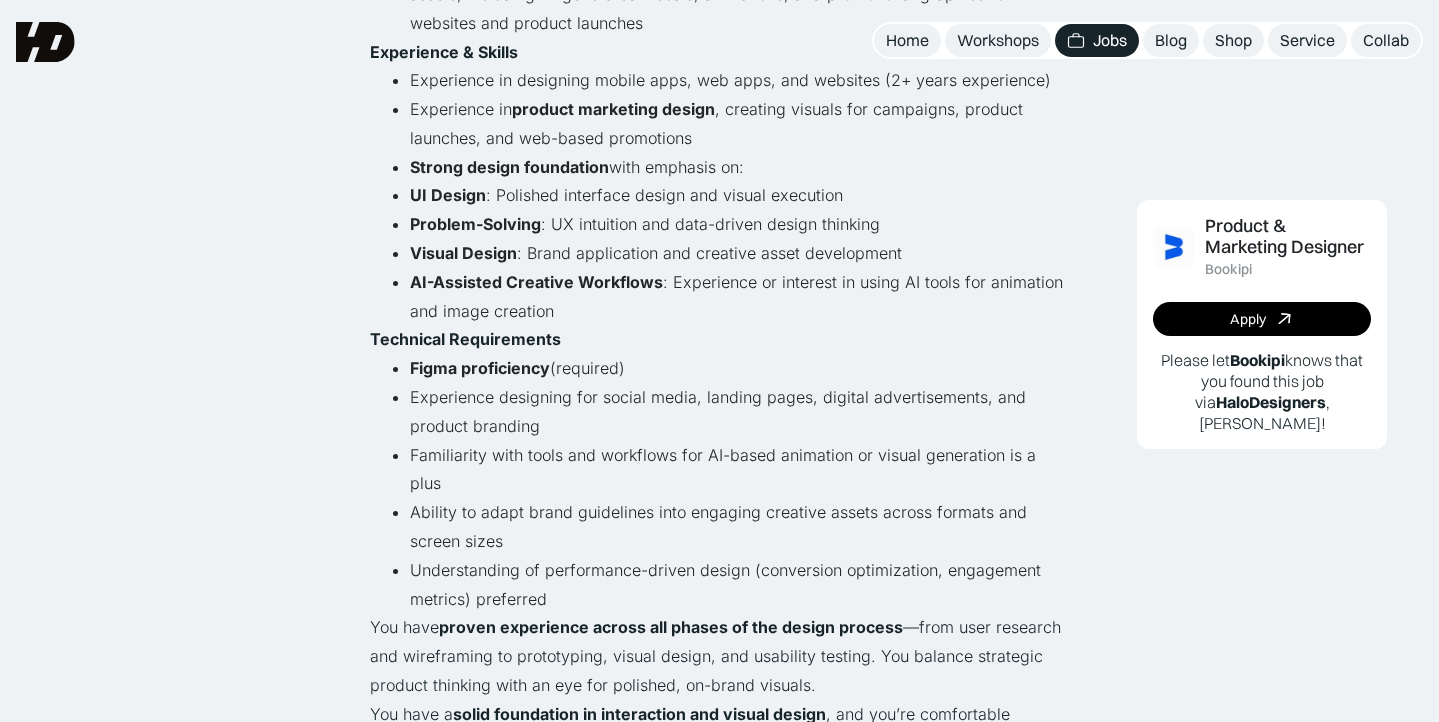 scroll, scrollTop: 1038, scrollLeft: 0, axis: vertical 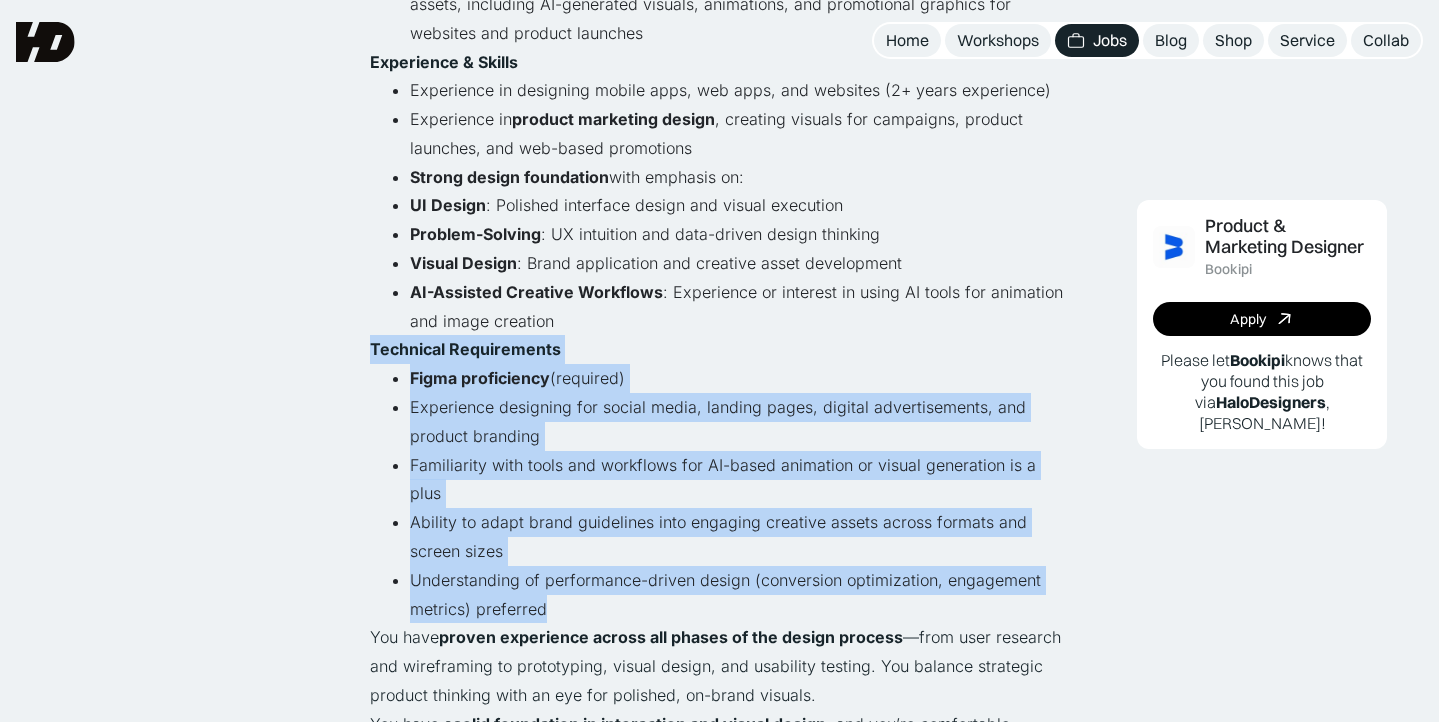 drag, startPoint x: 953, startPoint y: 552, endPoint x: 941, endPoint y: 279, distance: 273.2636 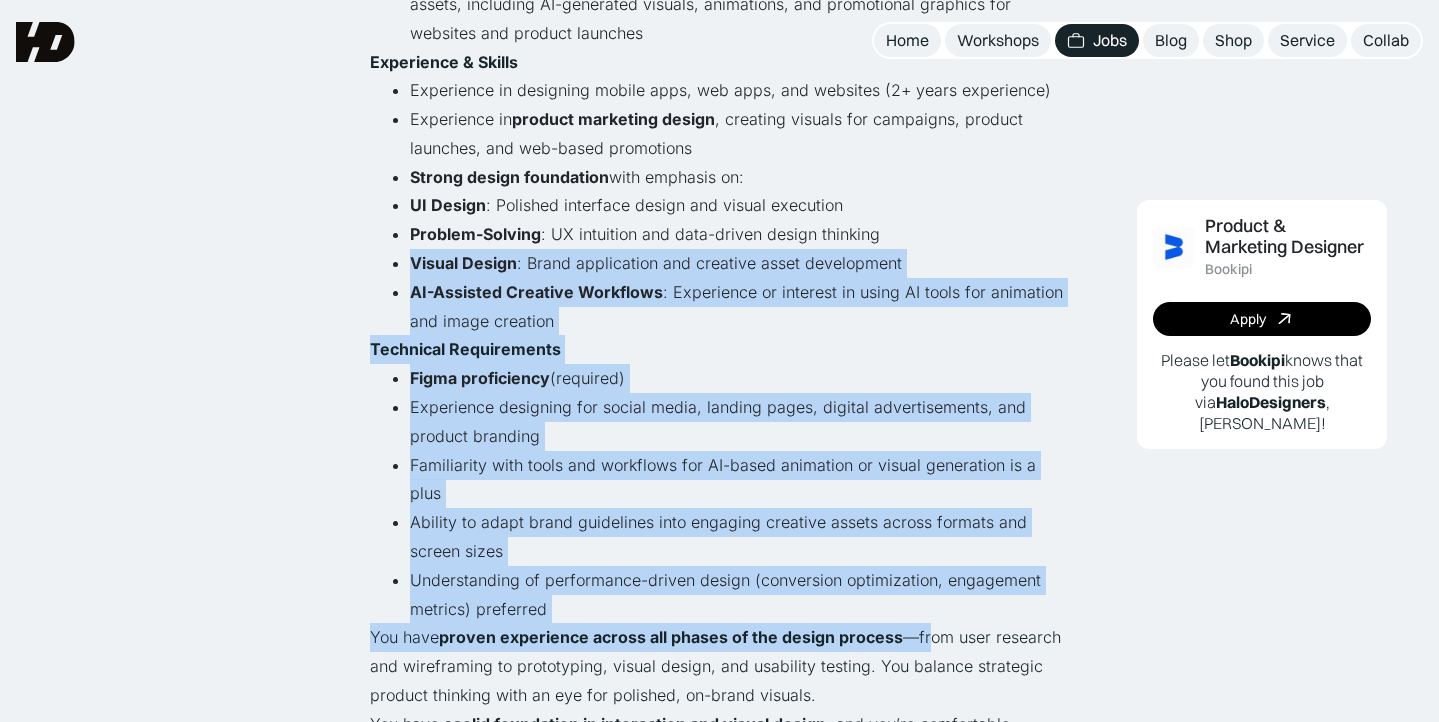 drag, startPoint x: 931, startPoint y: 193, endPoint x: 929, endPoint y: 583, distance: 390.00513 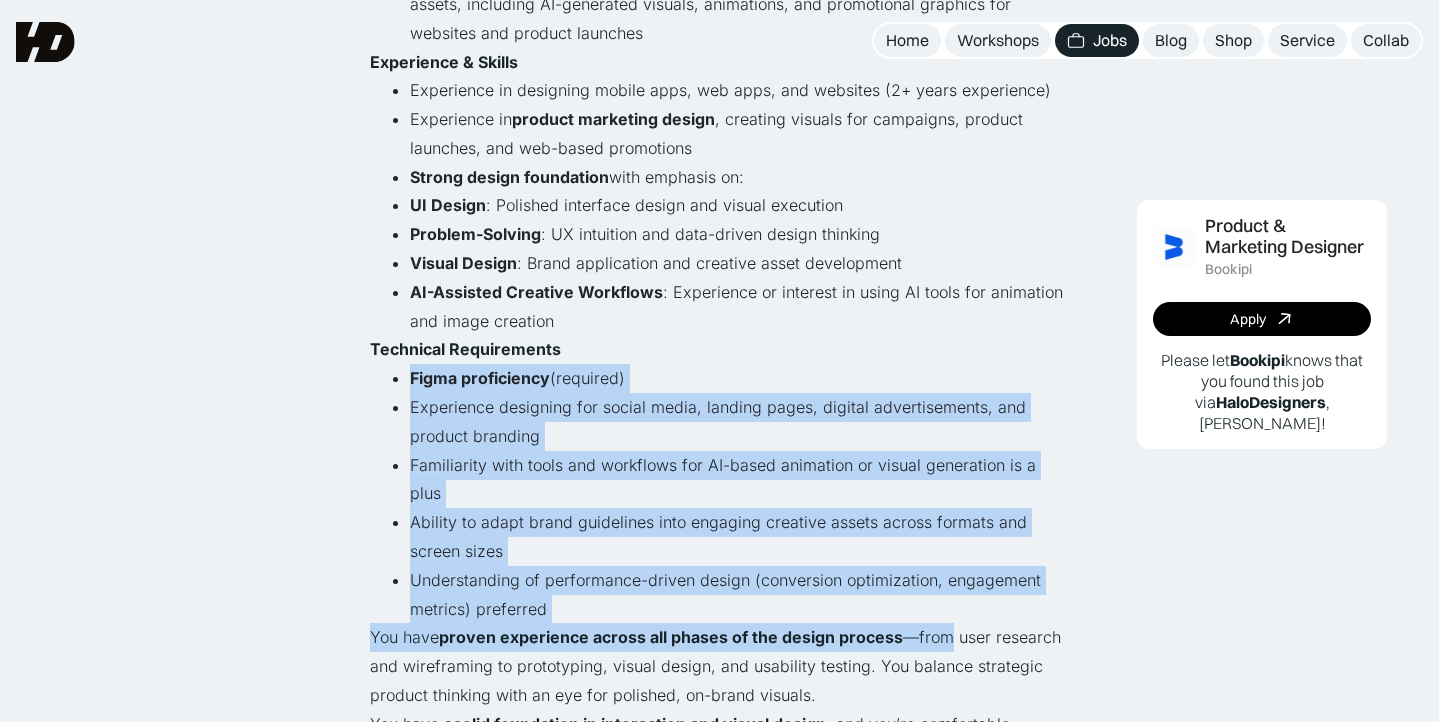 drag, startPoint x: 950, startPoint y: 570, endPoint x: 922, endPoint y: 326, distance: 245.6013 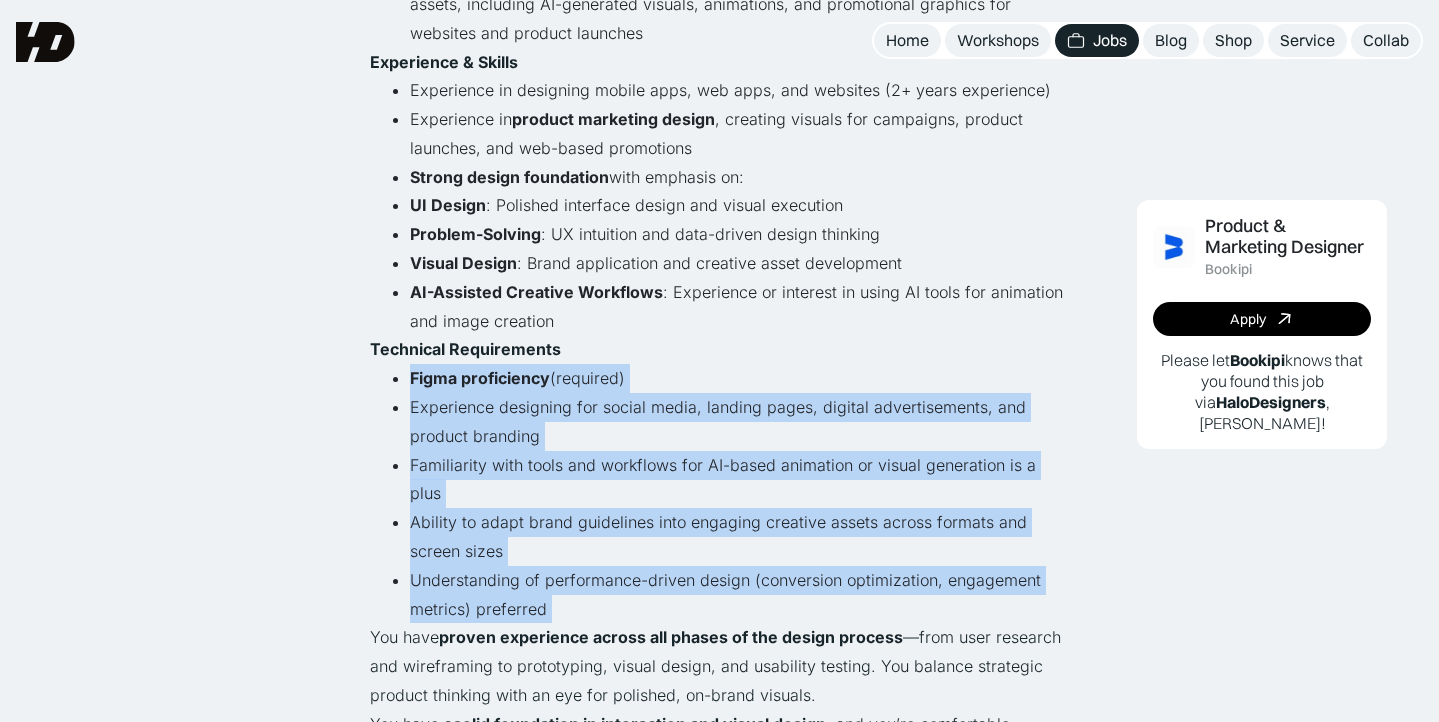 drag, startPoint x: 922, startPoint y: 326, endPoint x: 922, endPoint y: 565, distance: 239 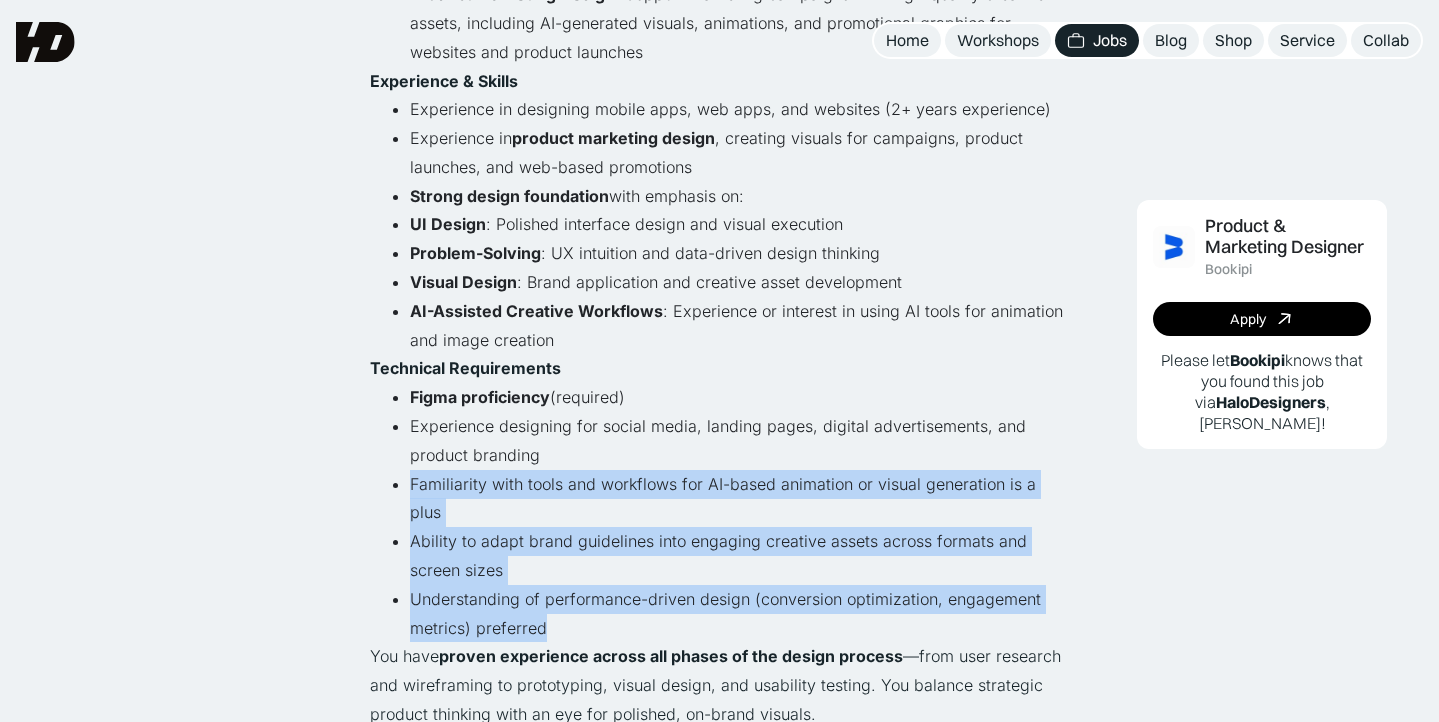 drag, startPoint x: 914, startPoint y: 582, endPoint x: 914, endPoint y: 391, distance: 191 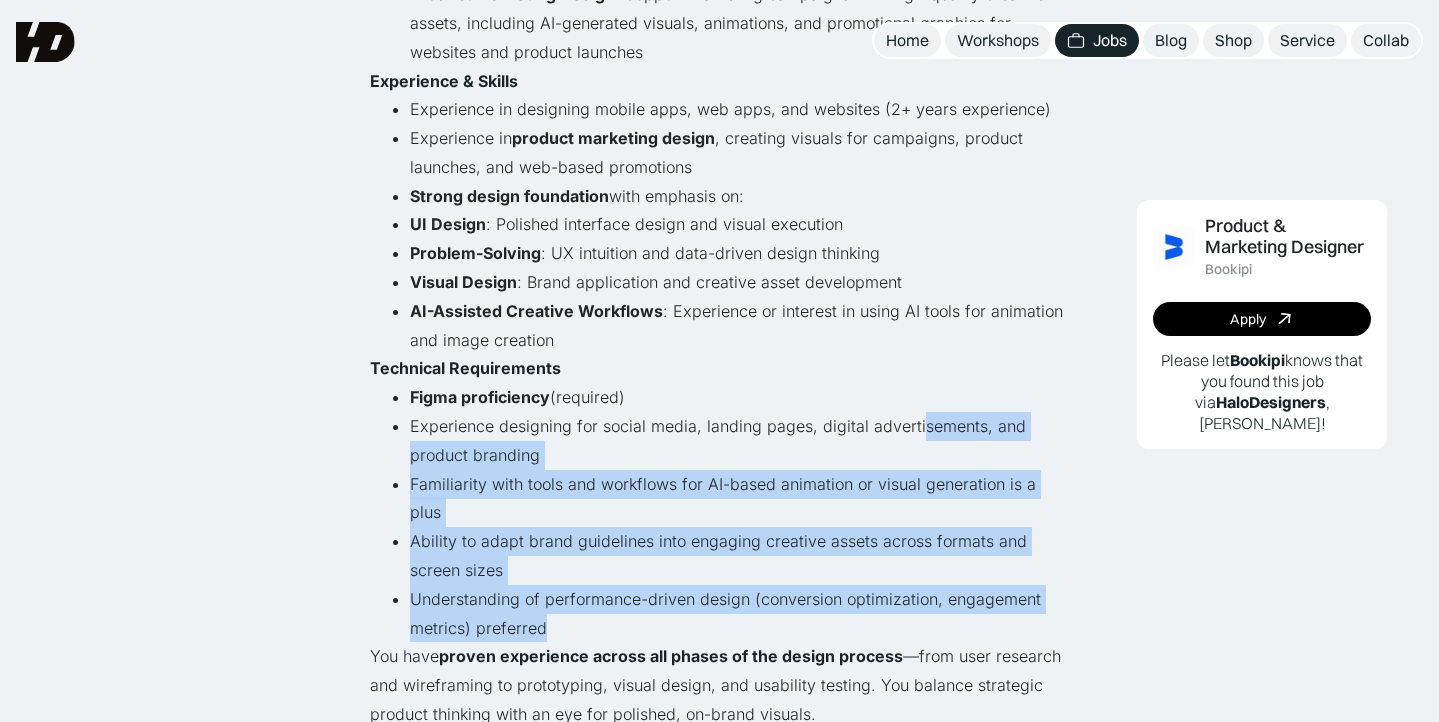 click on "Experience designing for social media, landing pages, digital advertisements, and product branding" at bounding box center (740, 441) 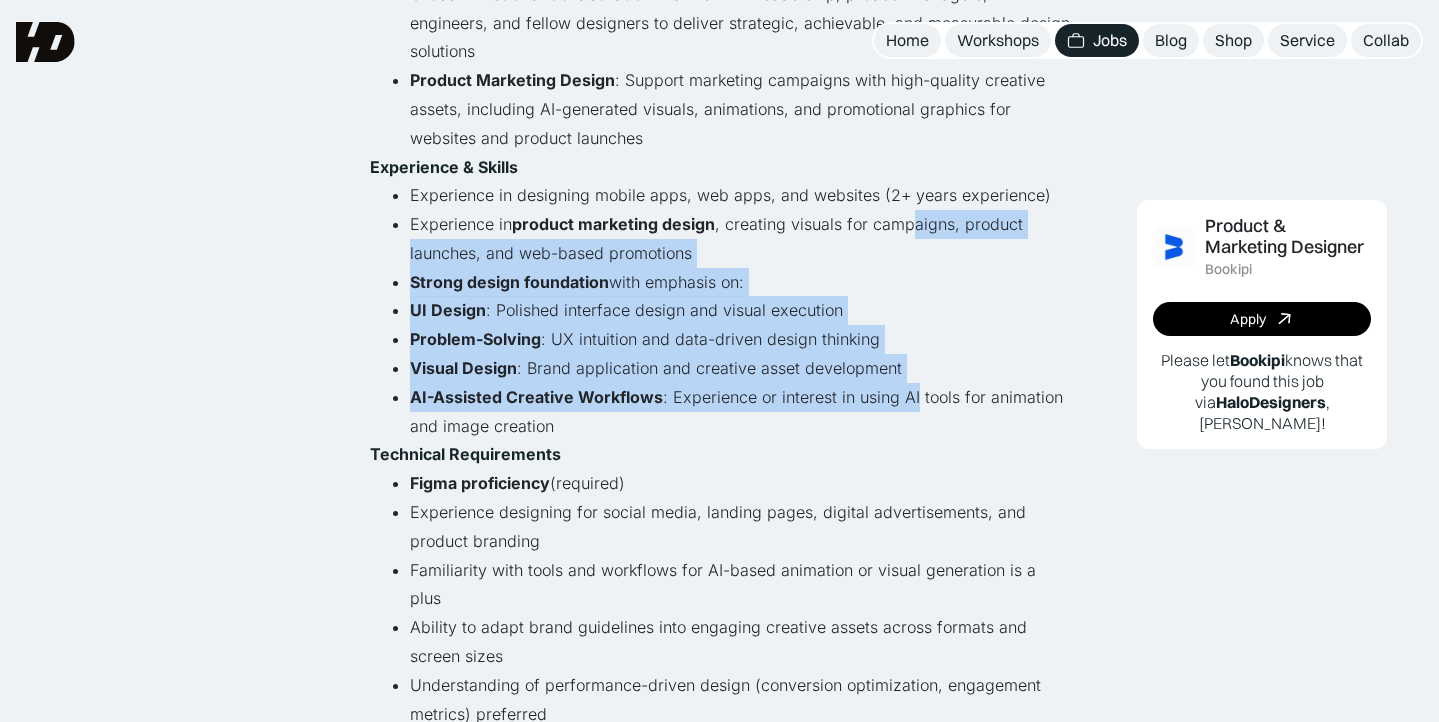 drag, startPoint x: 914, startPoint y: 192, endPoint x: 914, endPoint y: 414, distance: 222 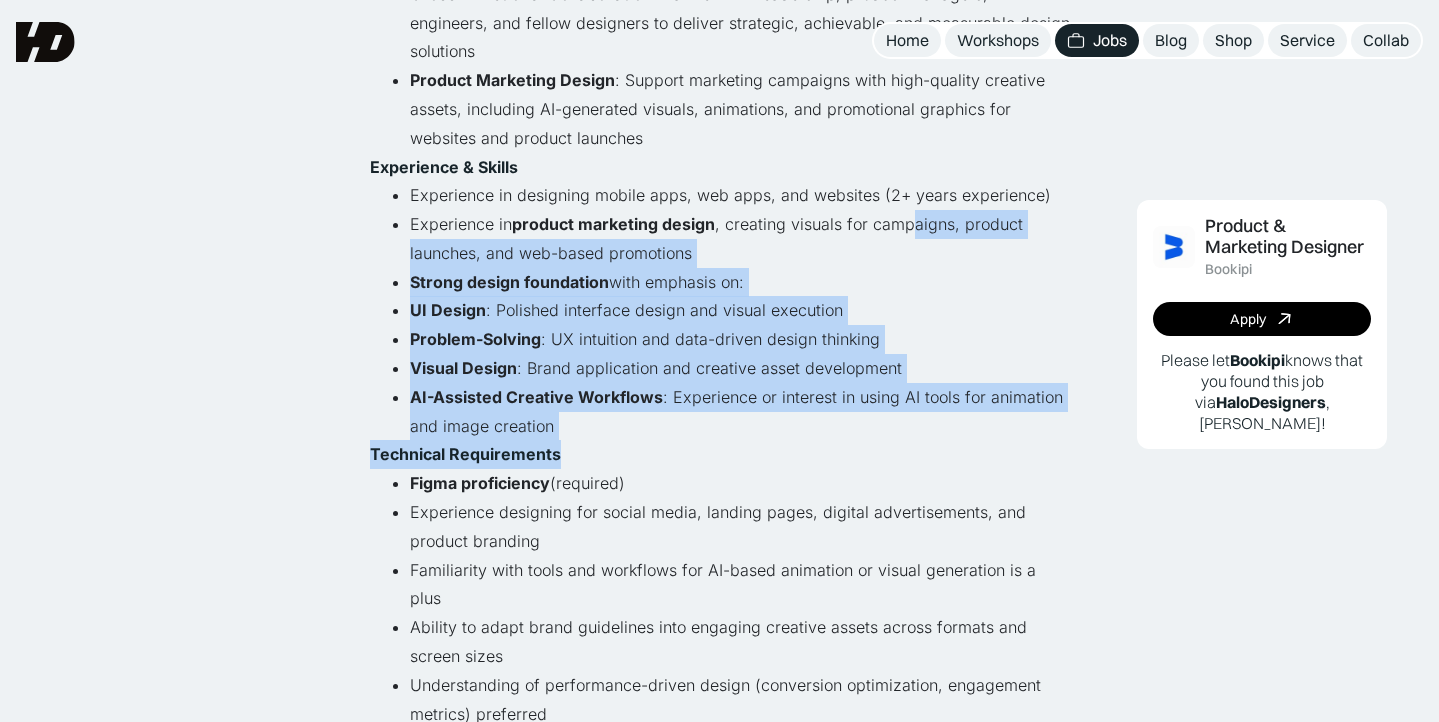 click on "Technical Requirements" at bounding box center (720, 454) 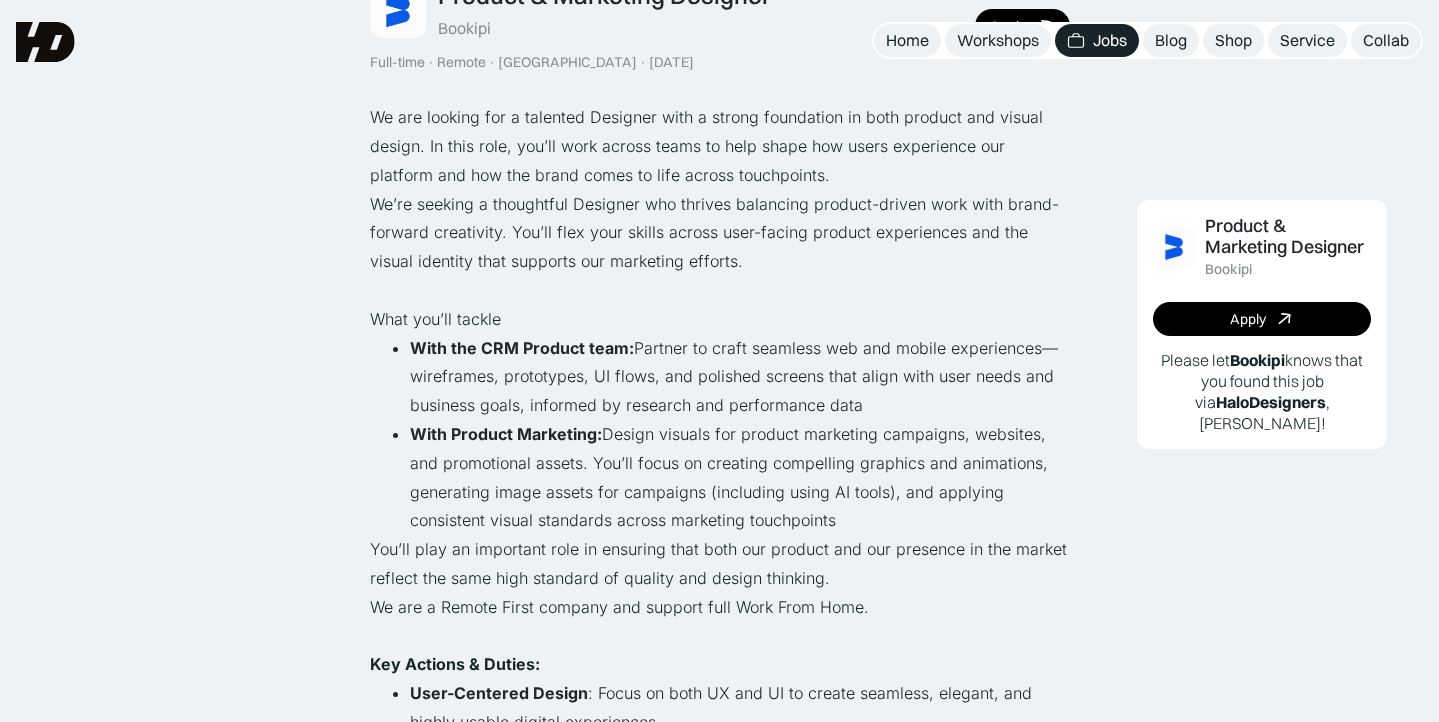 scroll, scrollTop: 0, scrollLeft: 0, axis: both 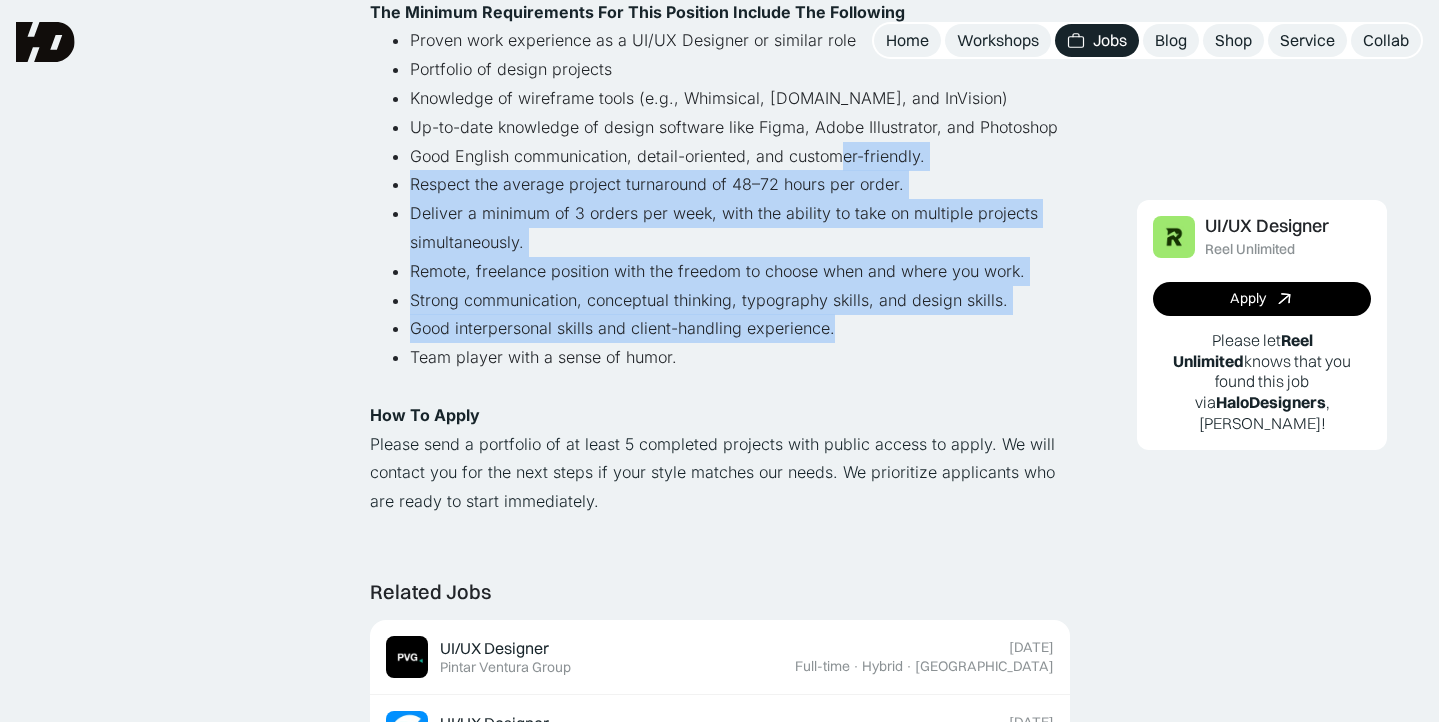 drag, startPoint x: 836, startPoint y: 163, endPoint x: 836, endPoint y: 389, distance: 226 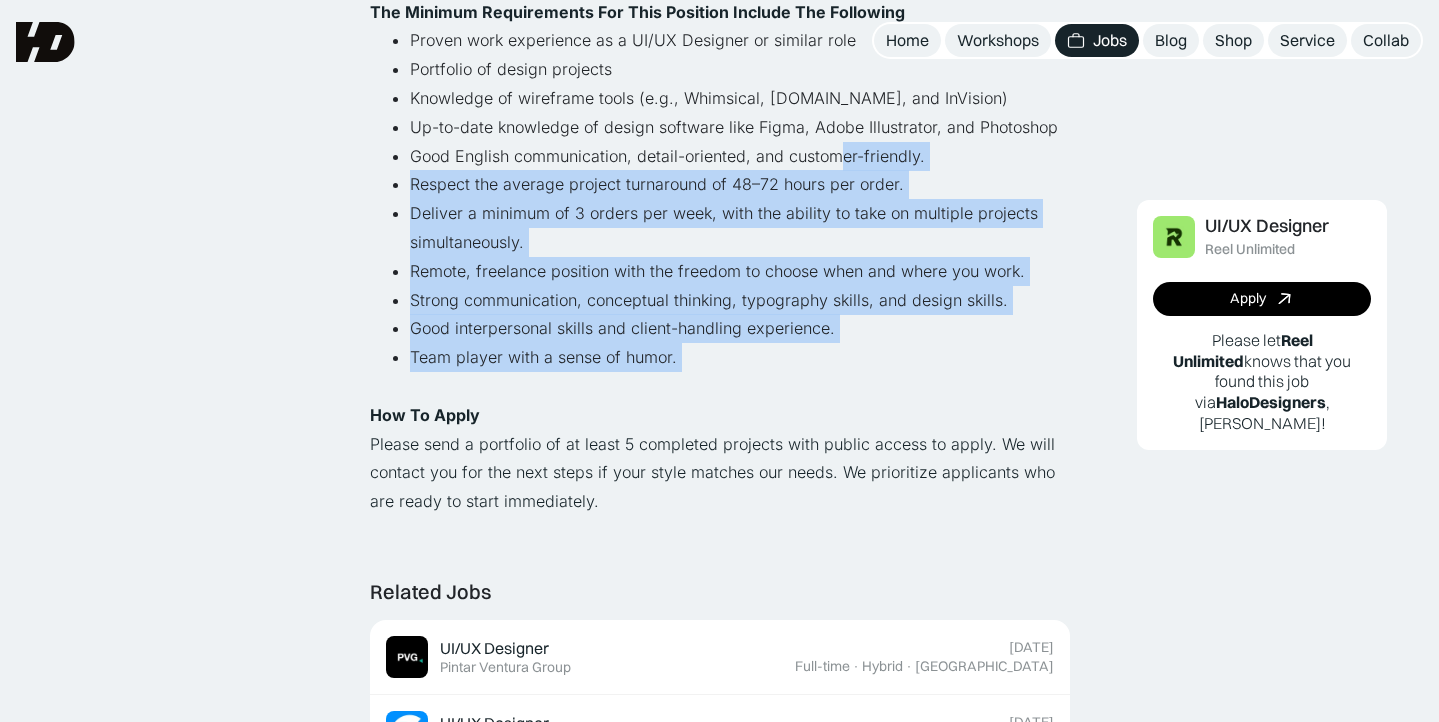 click on "Team player with a sense of humor." at bounding box center (740, 372) 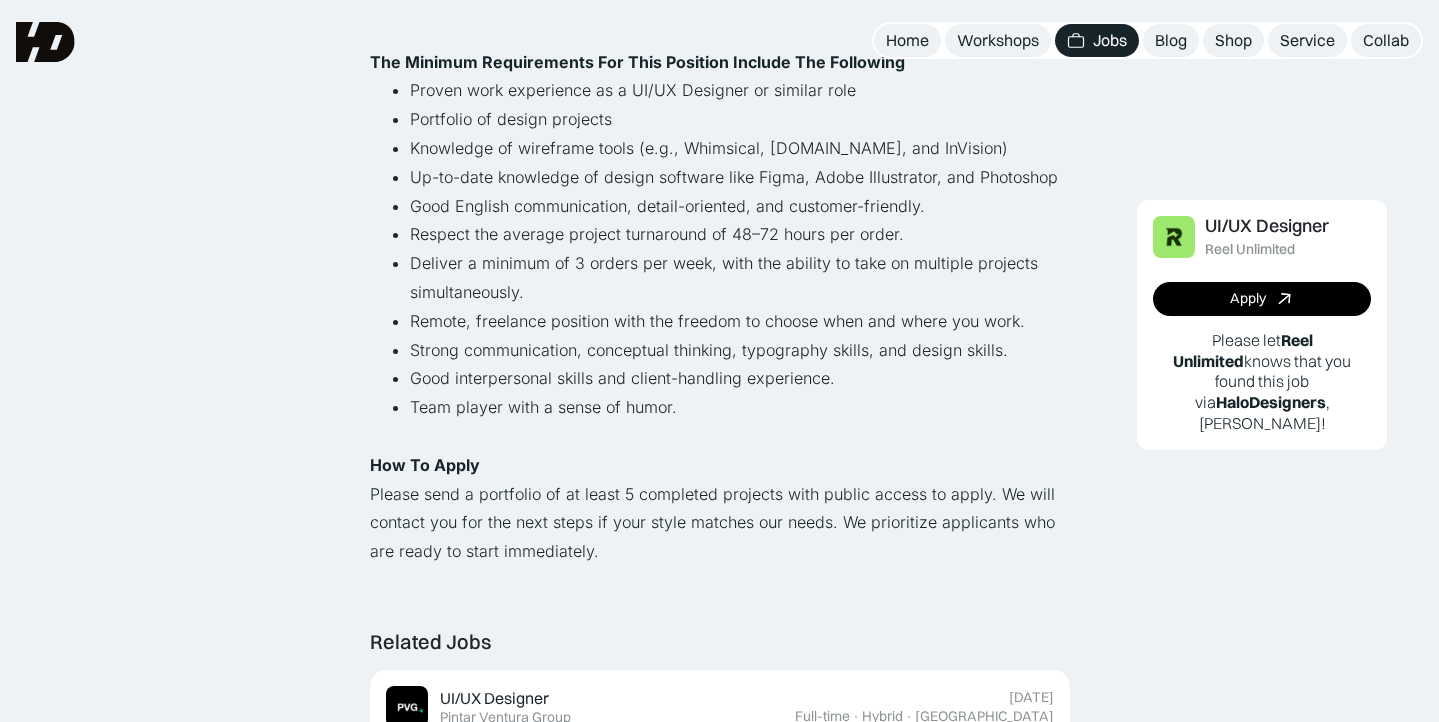 scroll, scrollTop: 1215, scrollLeft: 0, axis: vertical 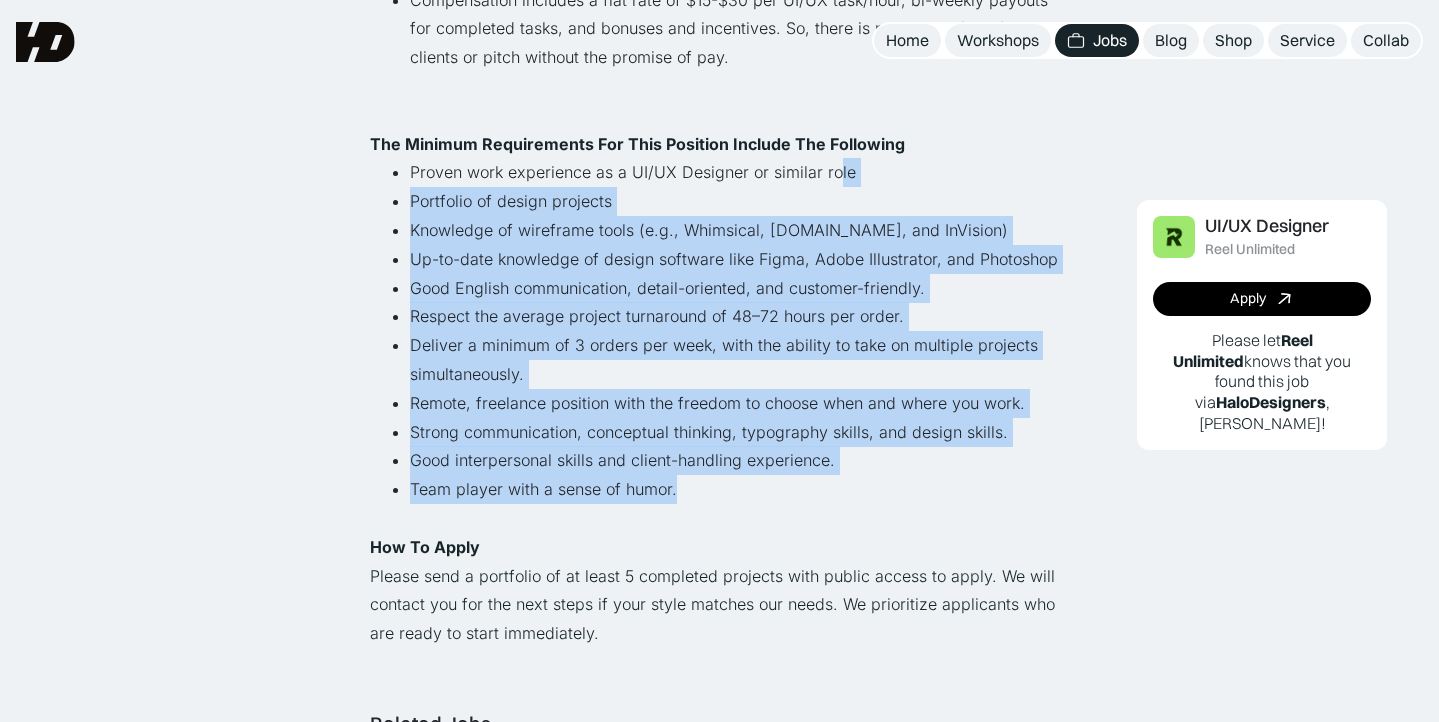 drag, startPoint x: 835, startPoint y: 502, endPoint x: 835, endPoint y: 160, distance: 342 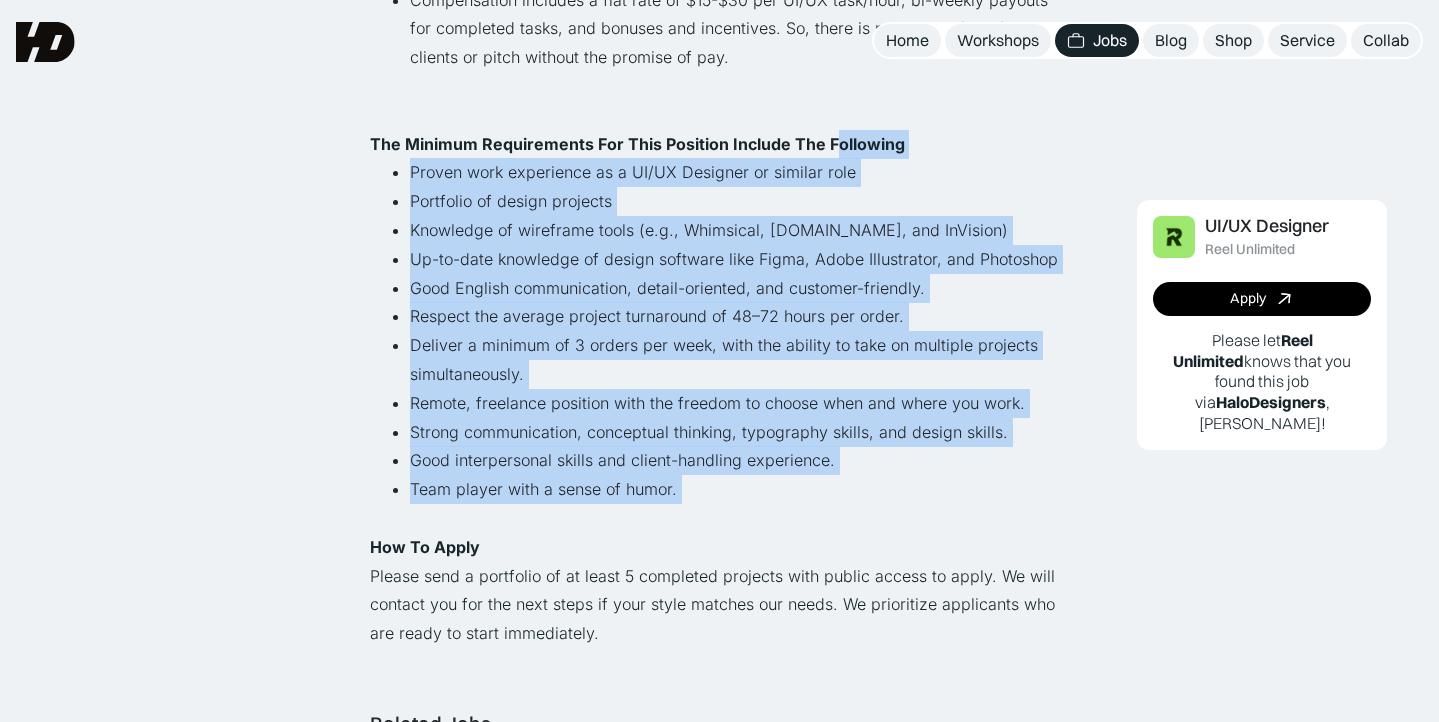 drag, startPoint x: 828, startPoint y: 143, endPoint x: 826, endPoint y: 518, distance: 375.00534 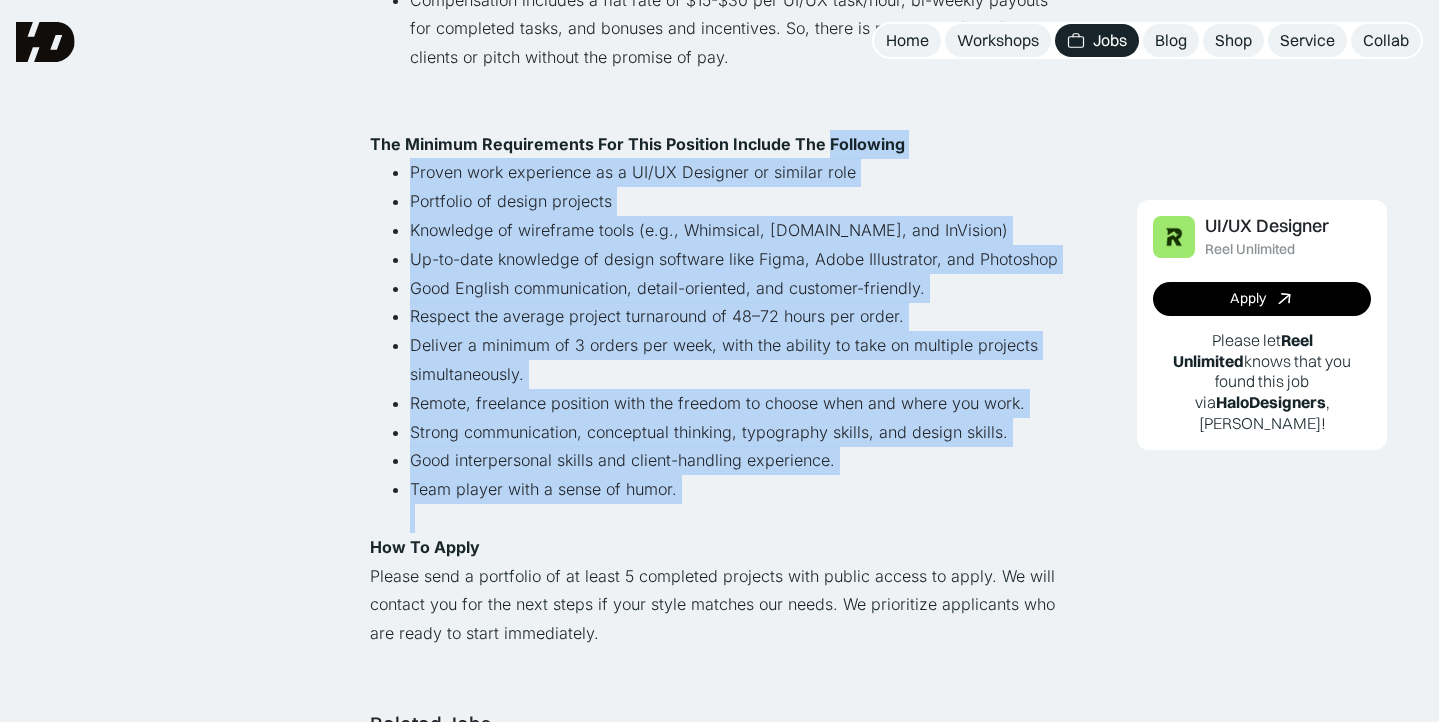 drag, startPoint x: 826, startPoint y: 518, endPoint x: 832, endPoint y: 145, distance: 373.04825 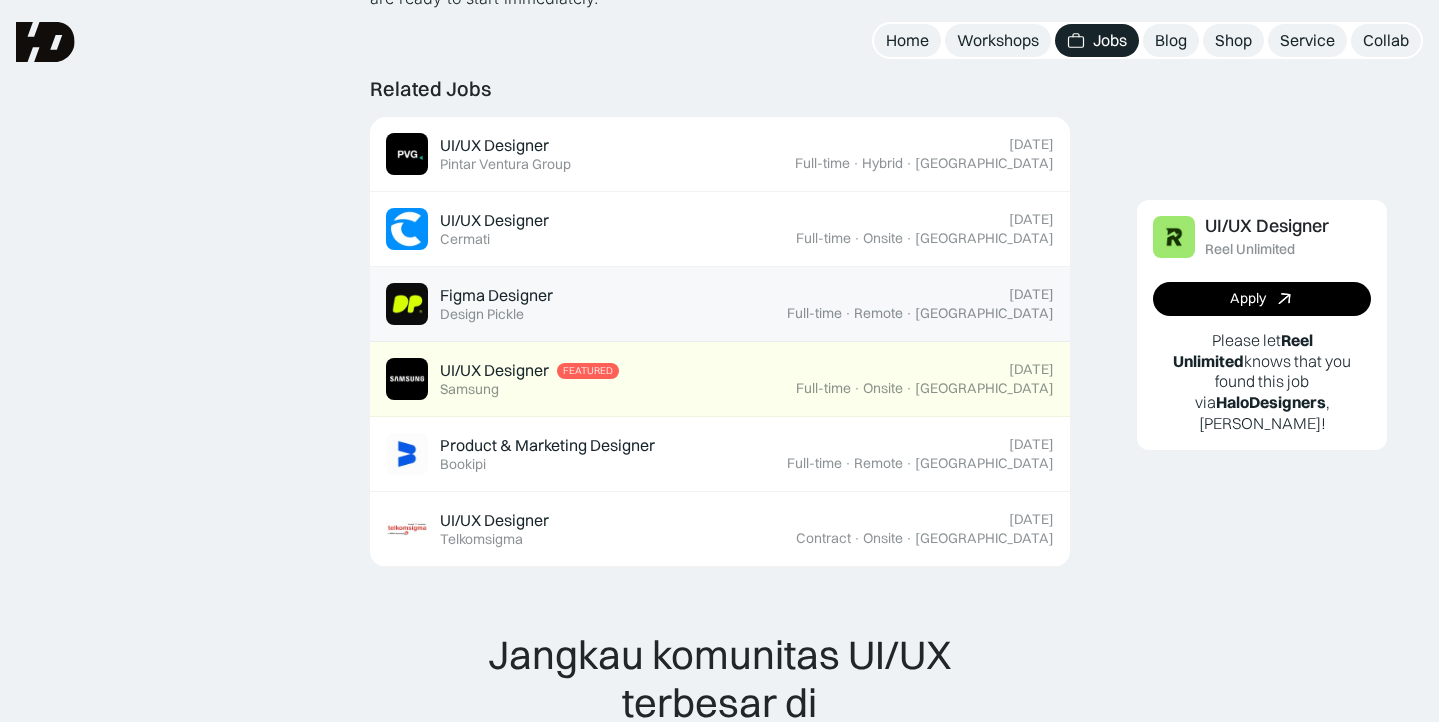 scroll, scrollTop: 1841, scrollLeft: 0, axis: vertical 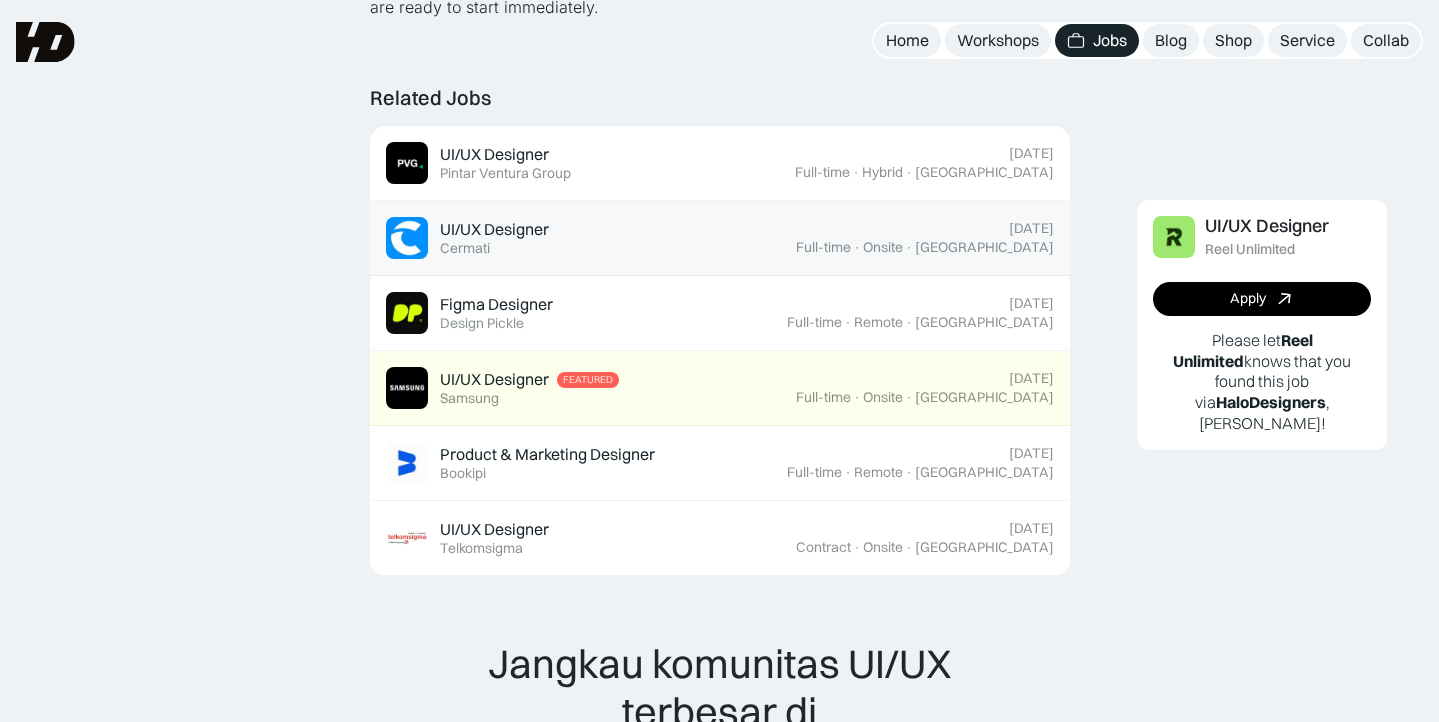 click on "UI/UX Designer Featured Cermati" at bounding box center (591, 238) 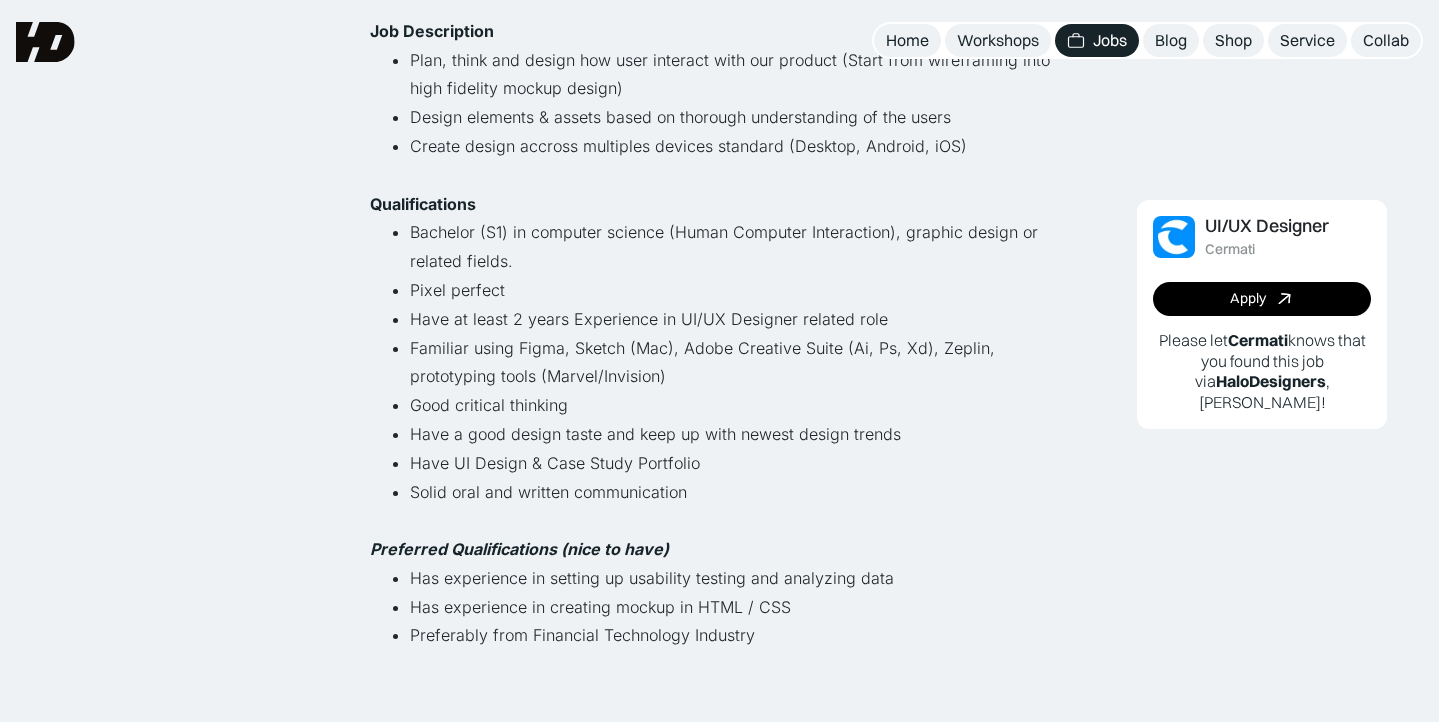 scroll, scrollTop: 607, scrollLeft: 0, axis: vertical 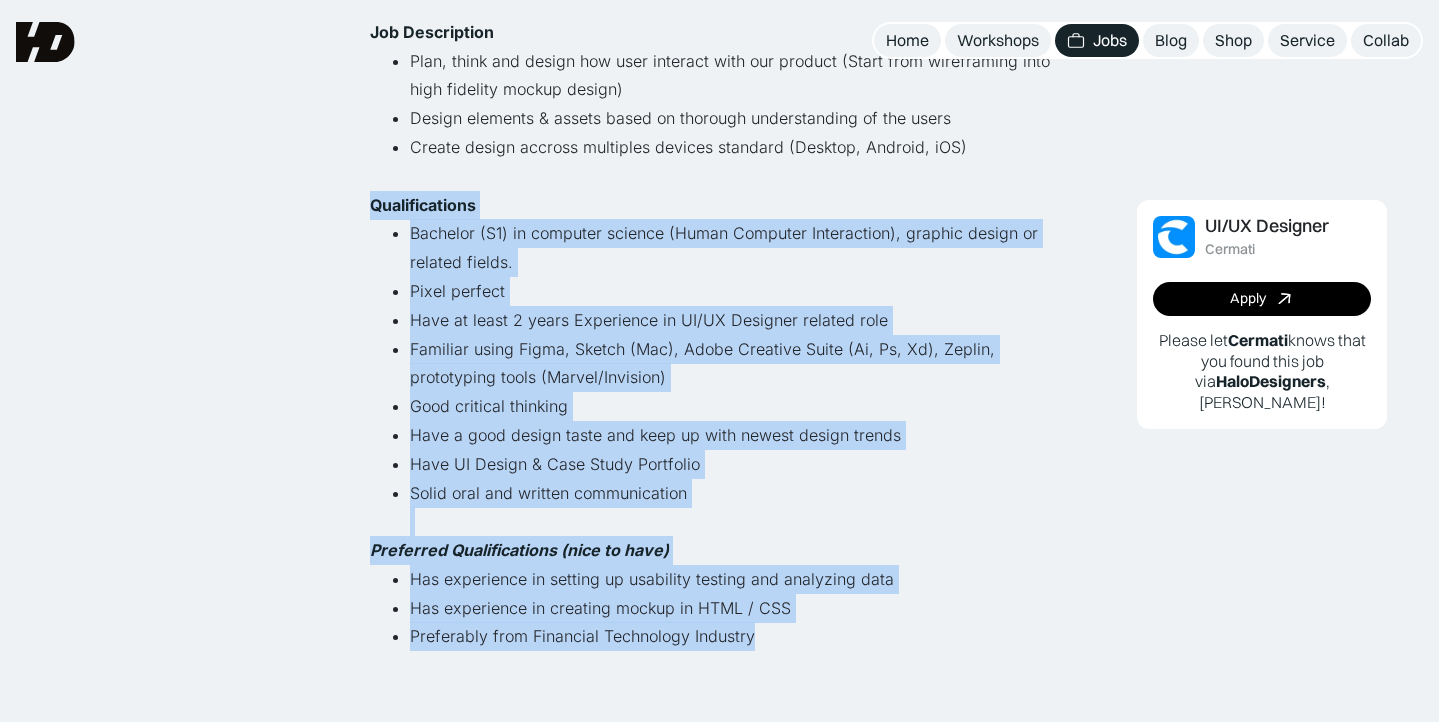 drag, startPoint x: 808, startPoint y: 600, endPoint x: 812, endPoint y: 171, distance: 429.01865 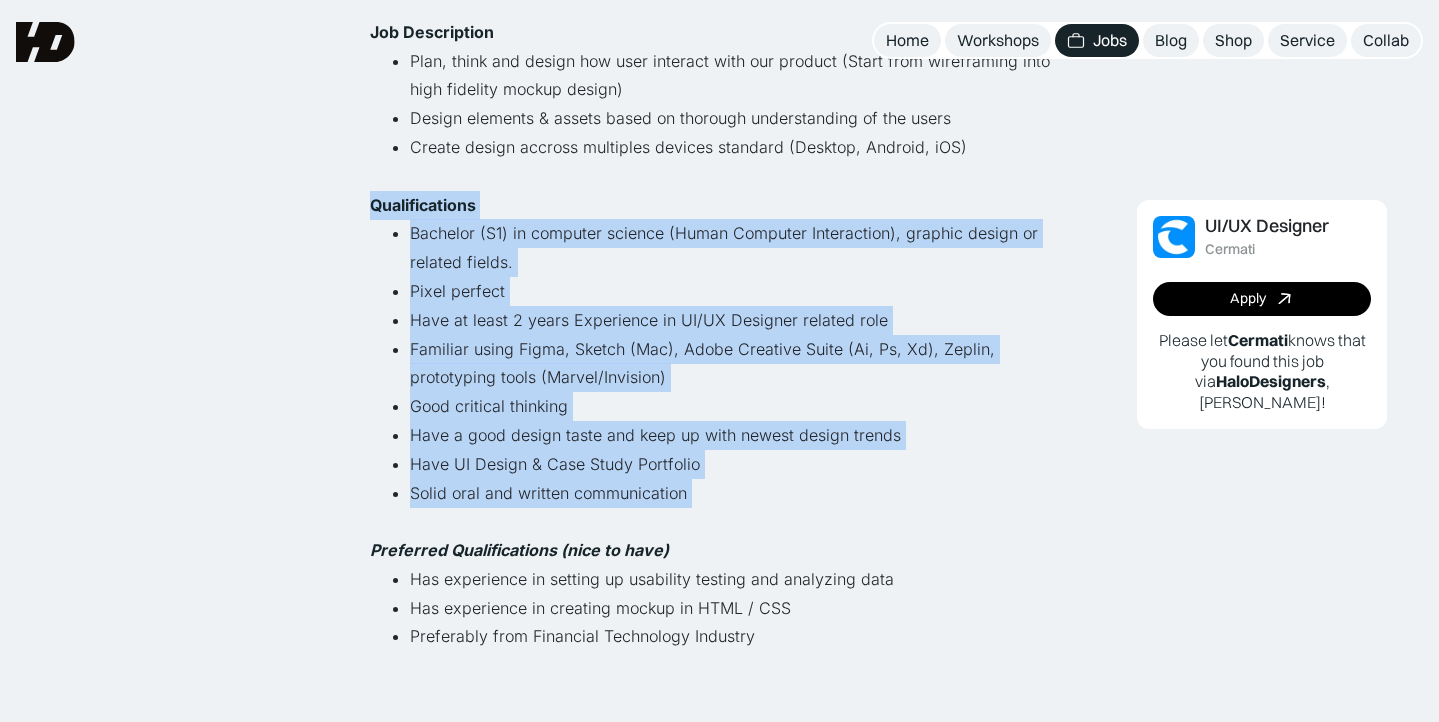 drag, startPoint x: 812, startPoint y: 171, endPoint x: 808, endPoint y: 462, distance: 291.0275 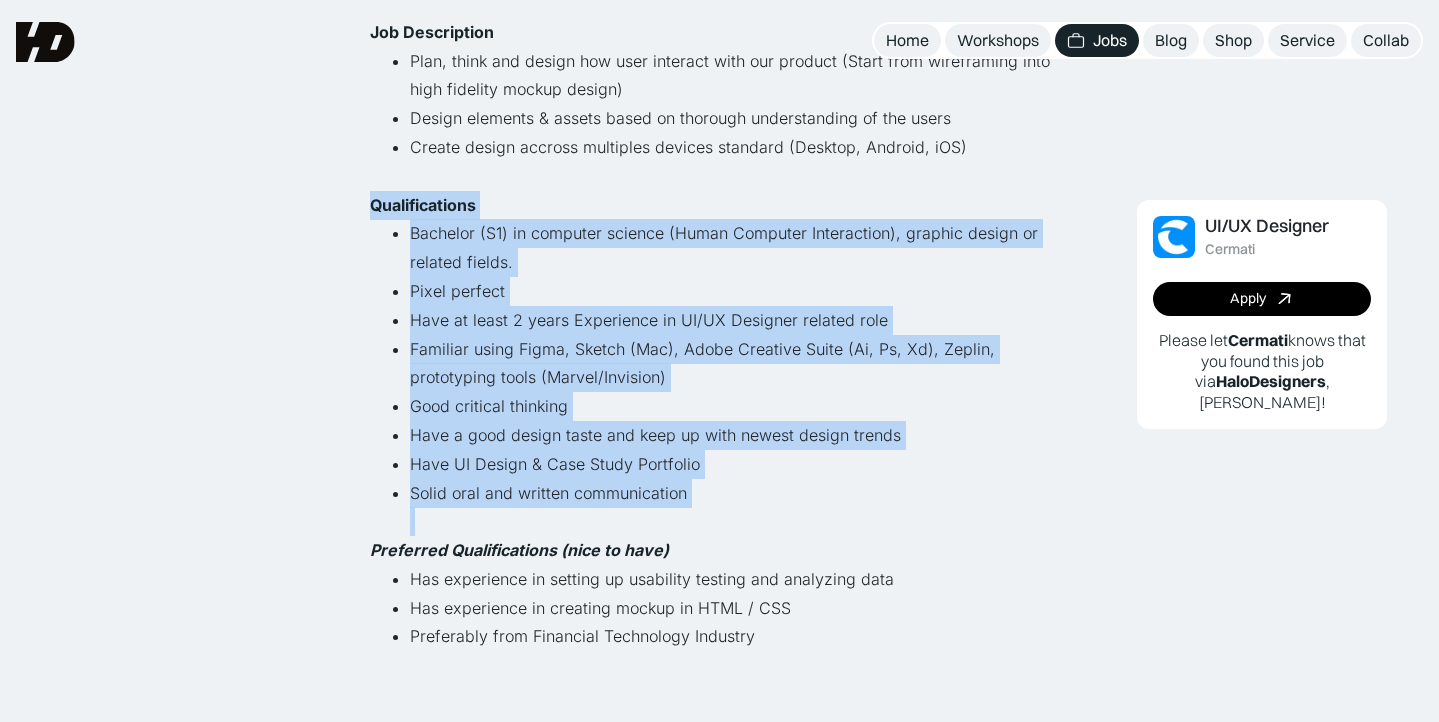drag, startPoint x: 812, startPoint y: 174, endPoint x: 809, endPoint y: 496, distance: 322.01398 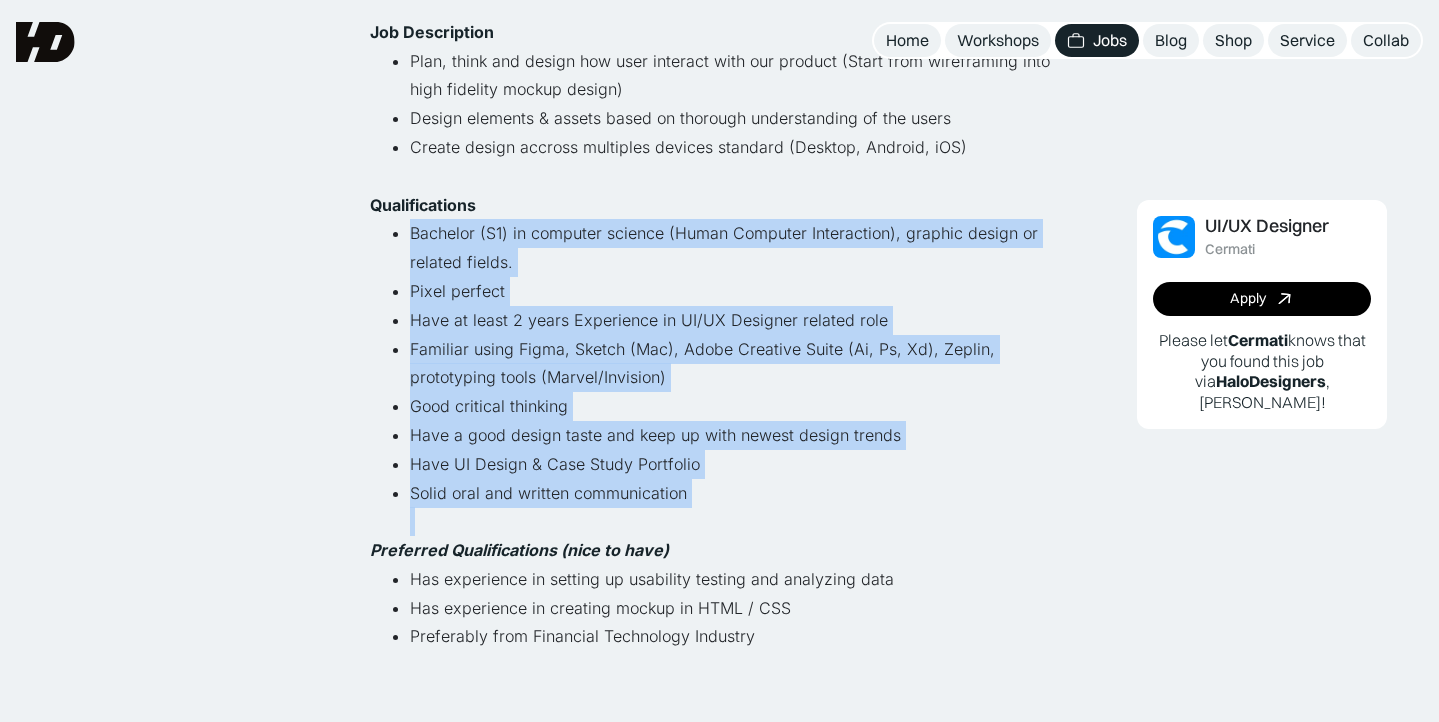 drag, startPoint x: 809, startPoint y: 496, endPoint x: 817, endPoint y: 190, distance: 306.10455 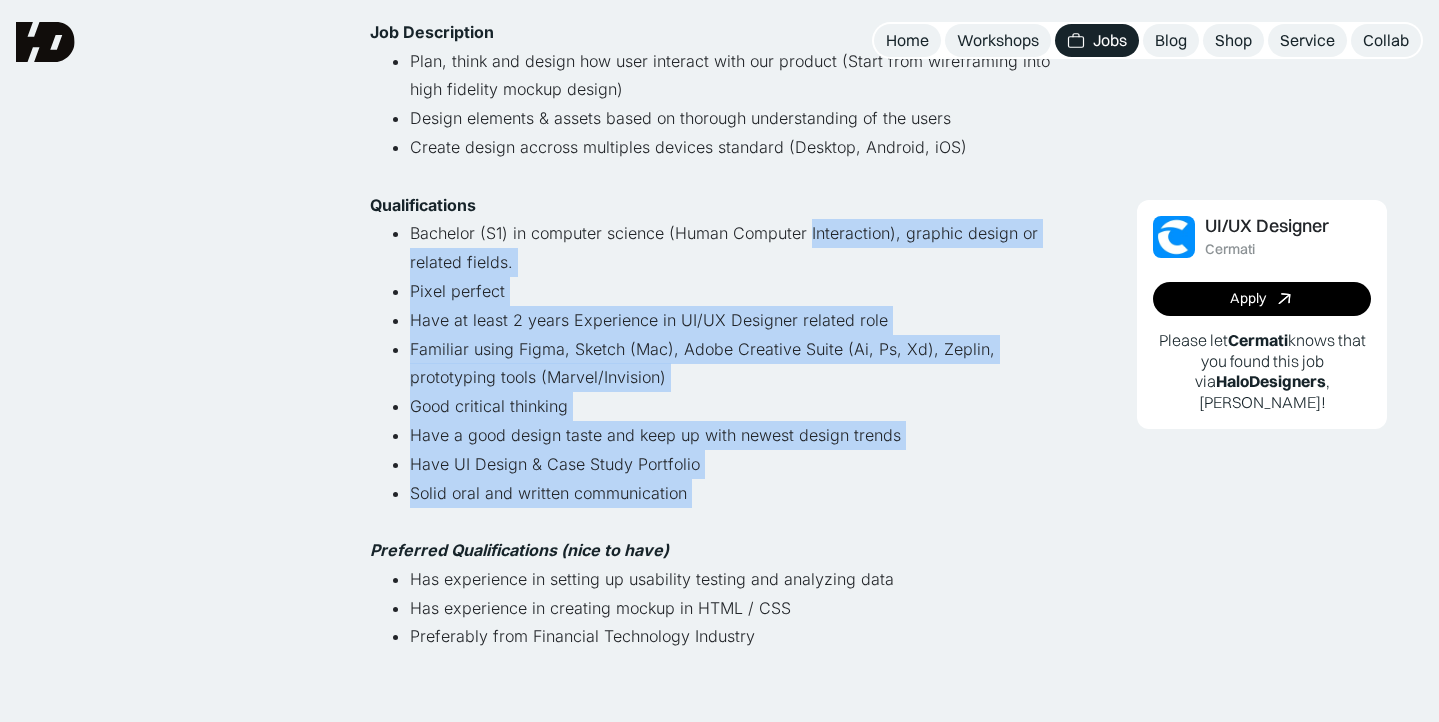 drag, startPoint x: 817, startPoint y: 190, endPoint x: 806, endPoint y: 459, distance: 269.22482 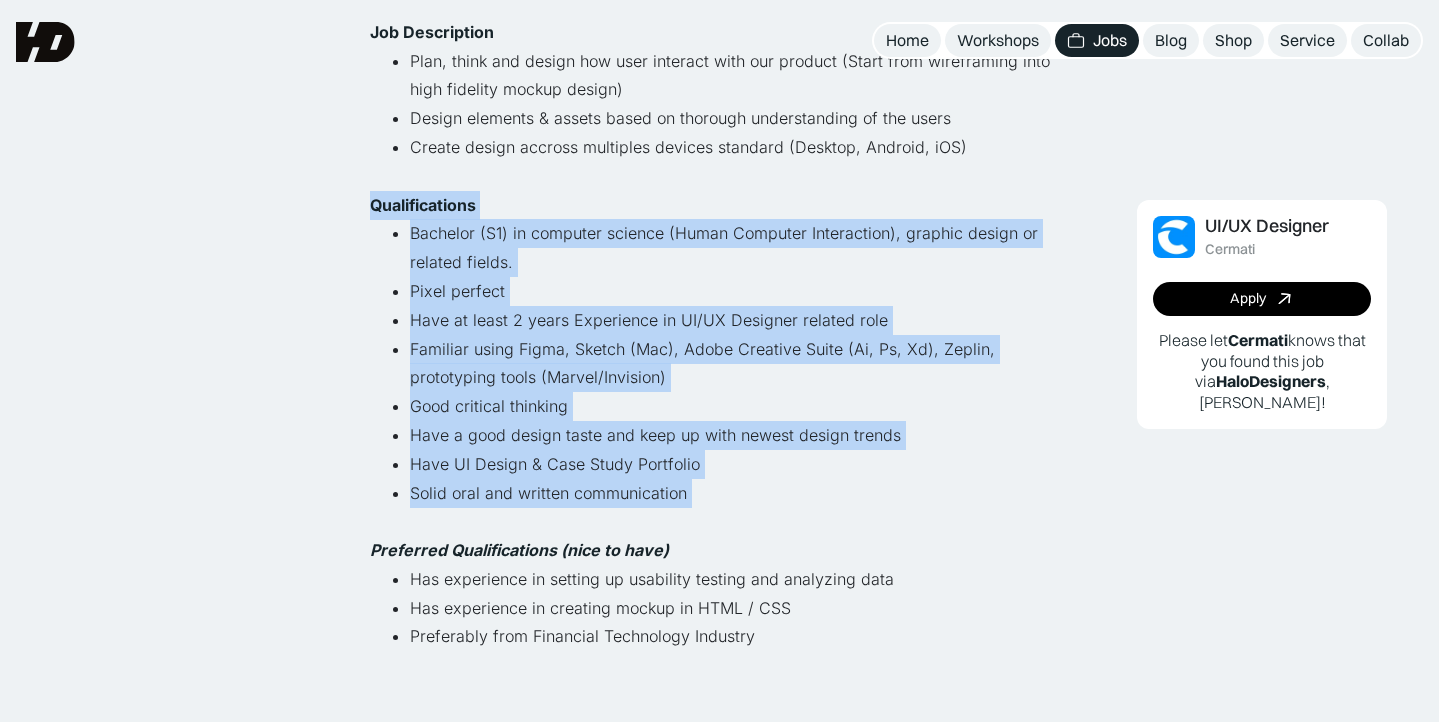 drag, startPoint x: 806, startPoint y: 459, endPoint x: 812, endPoint y: 184, distance: 275.06546 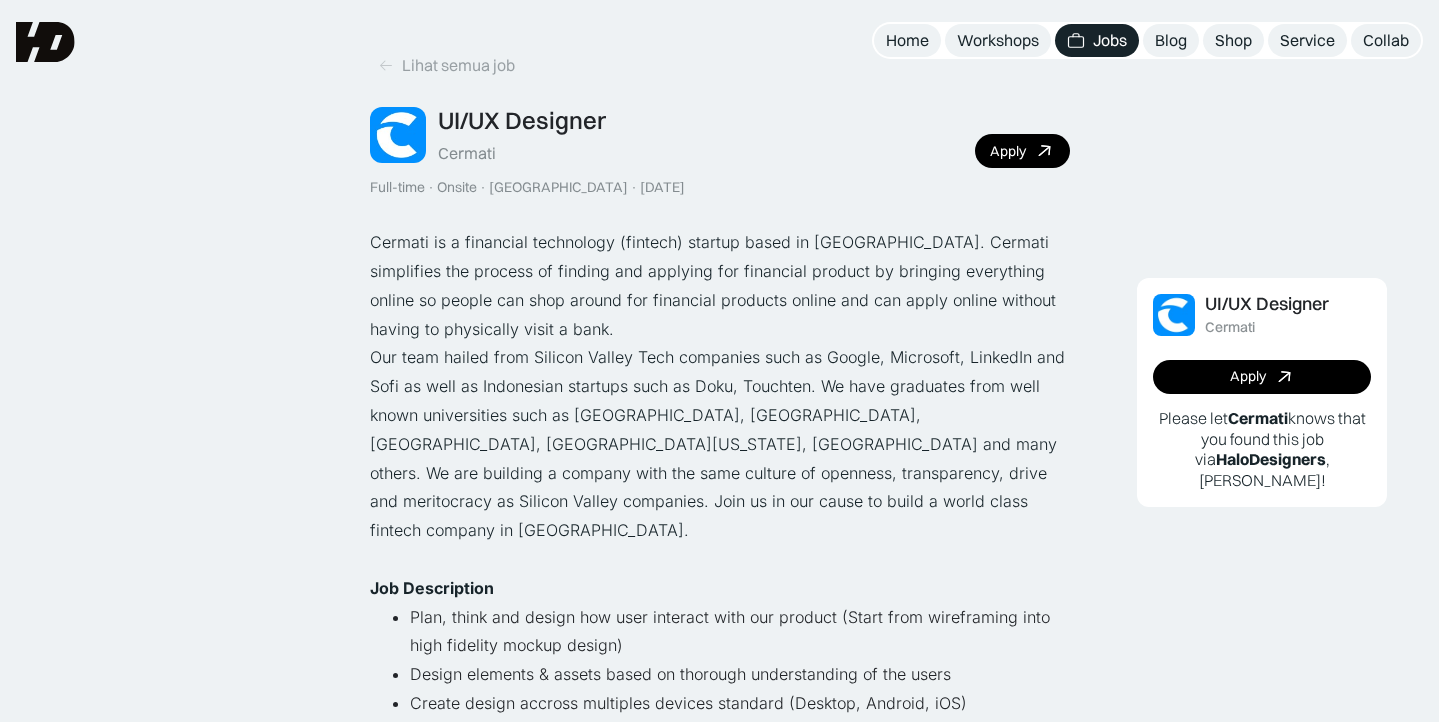 scroll, scrollTop: 0, scrollLeft: 0, axis: both 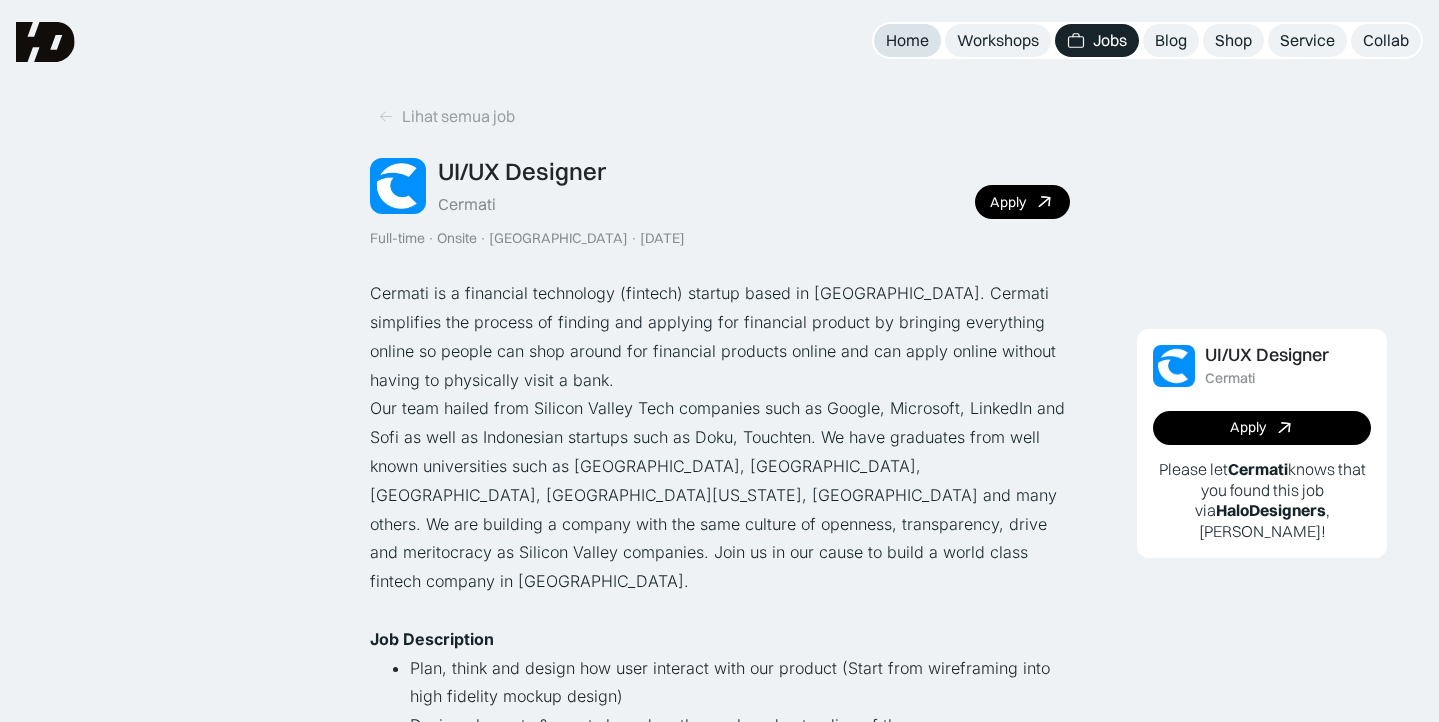 click on "Home" at bounding box center (907, 40) 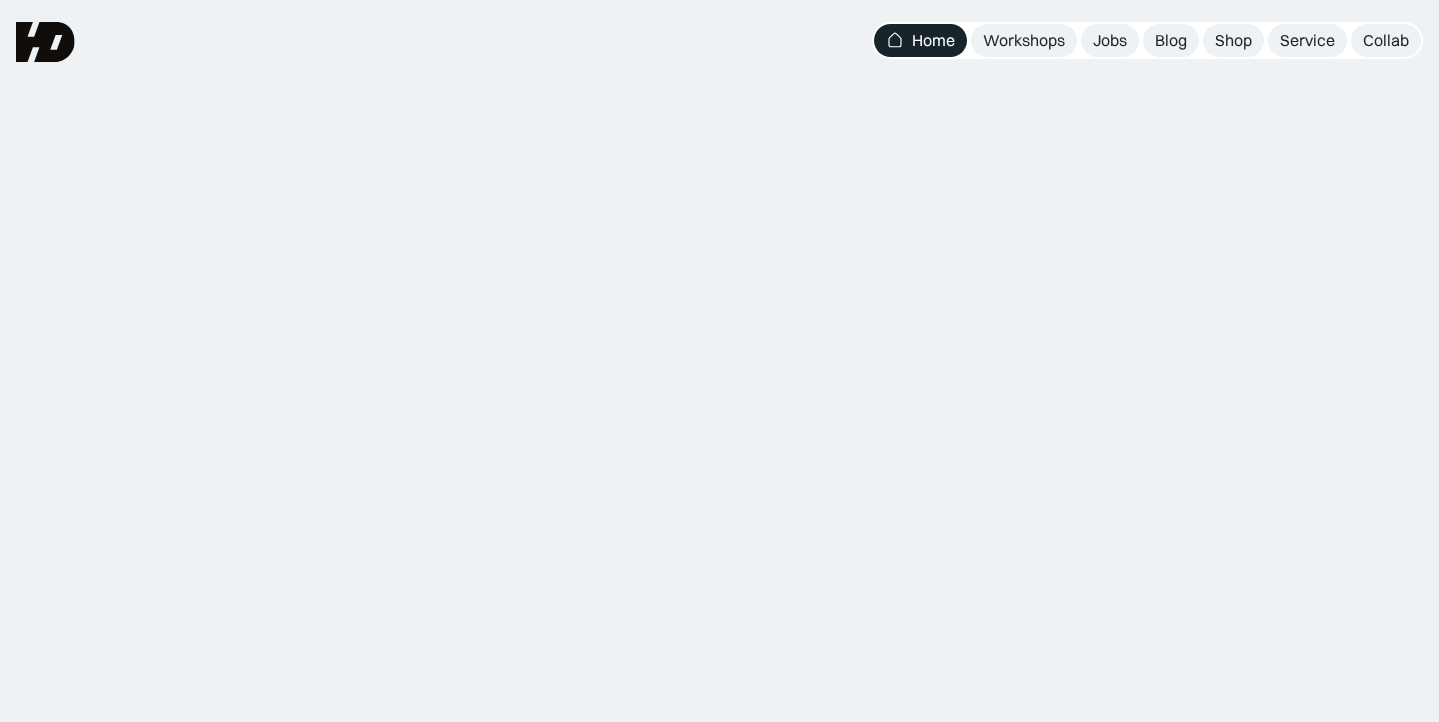 click on "Home" at bounding box center (933, 40) 